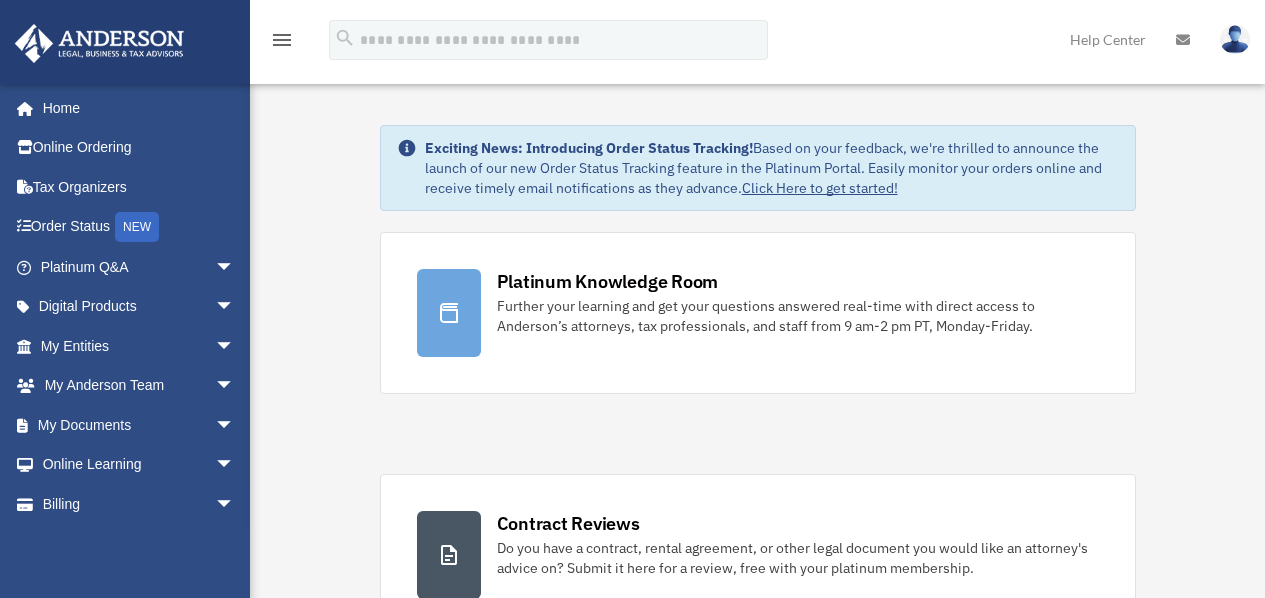 scroll, scrollTop: 0, scrollLeft: 0, axis: both 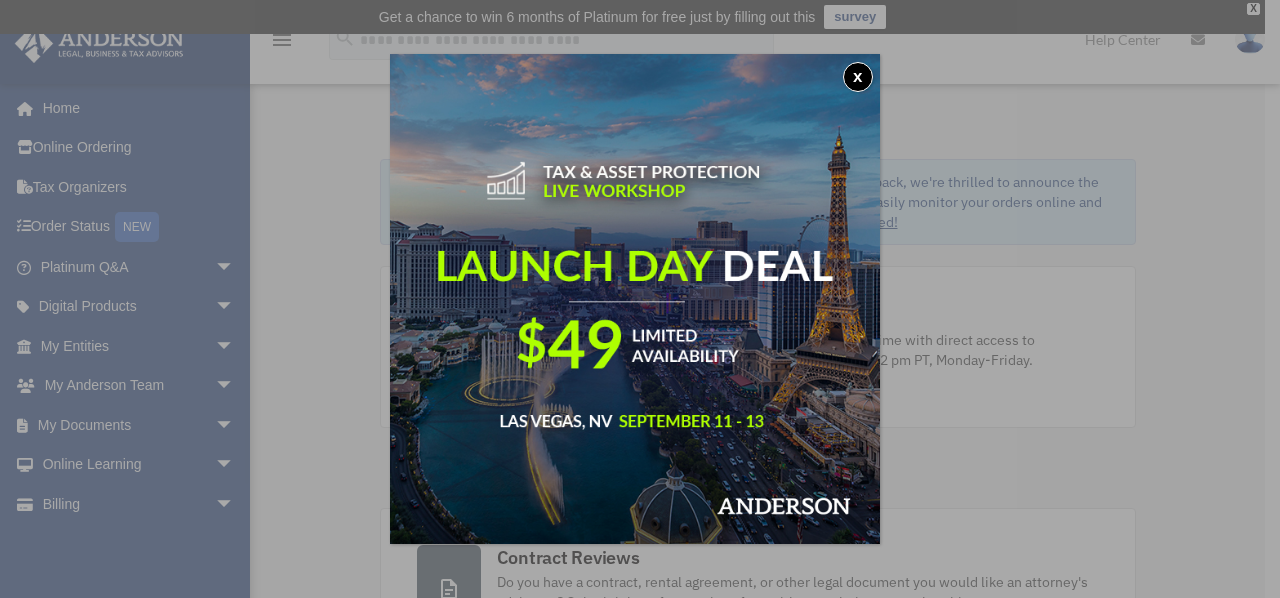 click on "x" at bounding box center (858, 77) 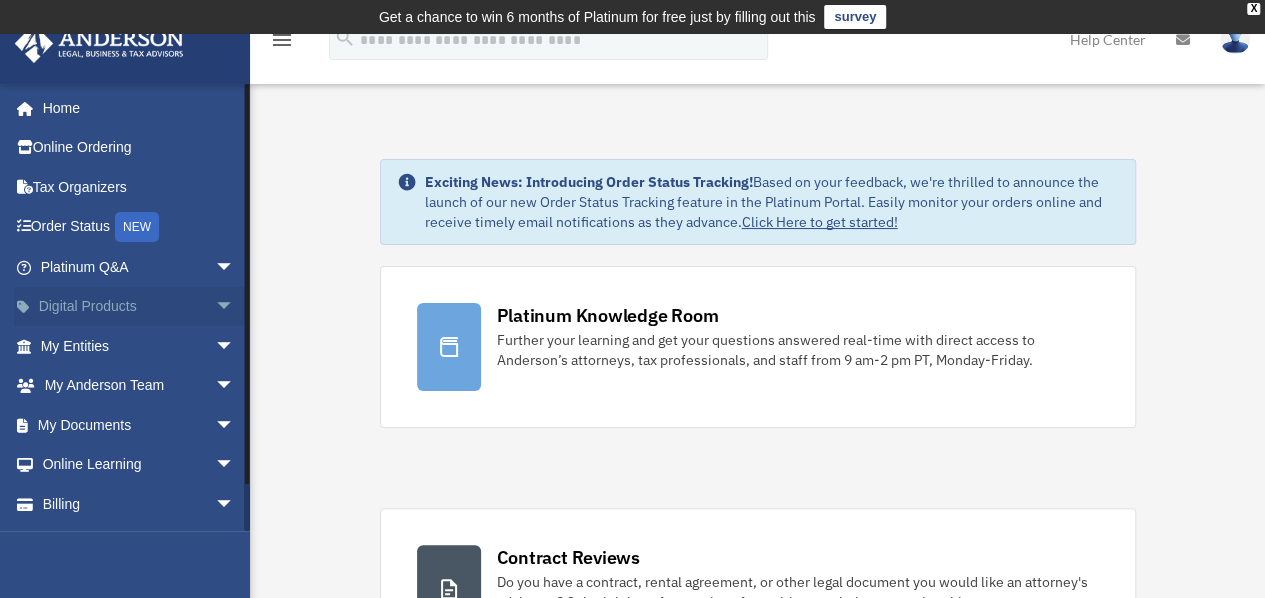 click on "arrow_drop_down" at bounding box center (235, 307) 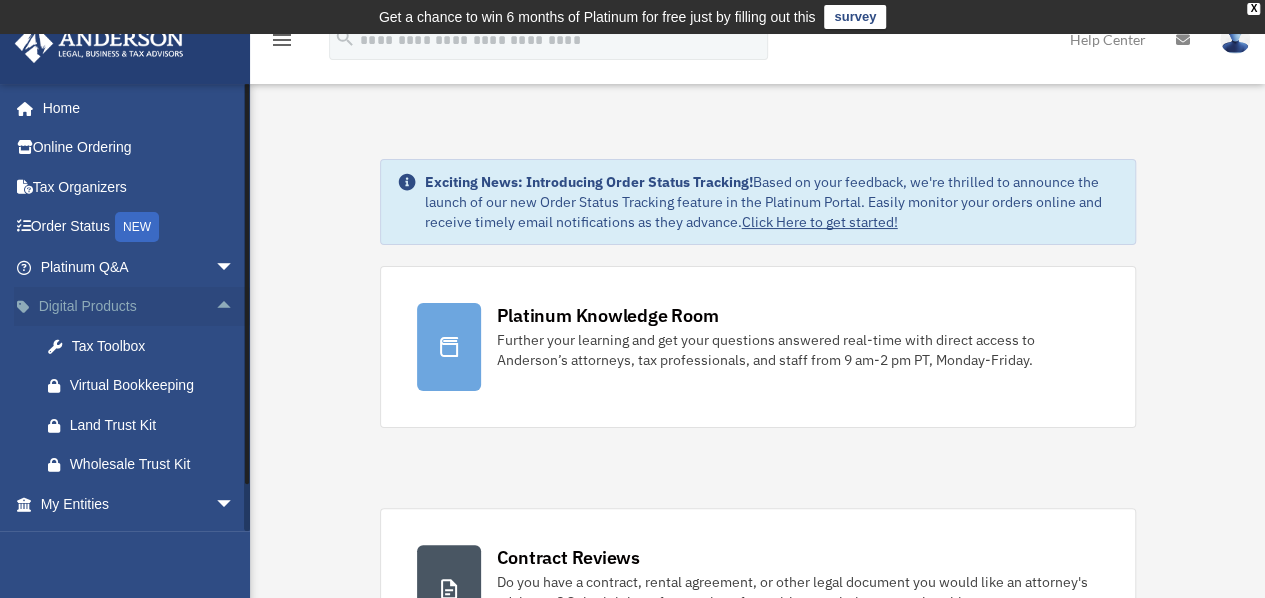 click on "arrow_drop_up" at bounding box center [235, 307] 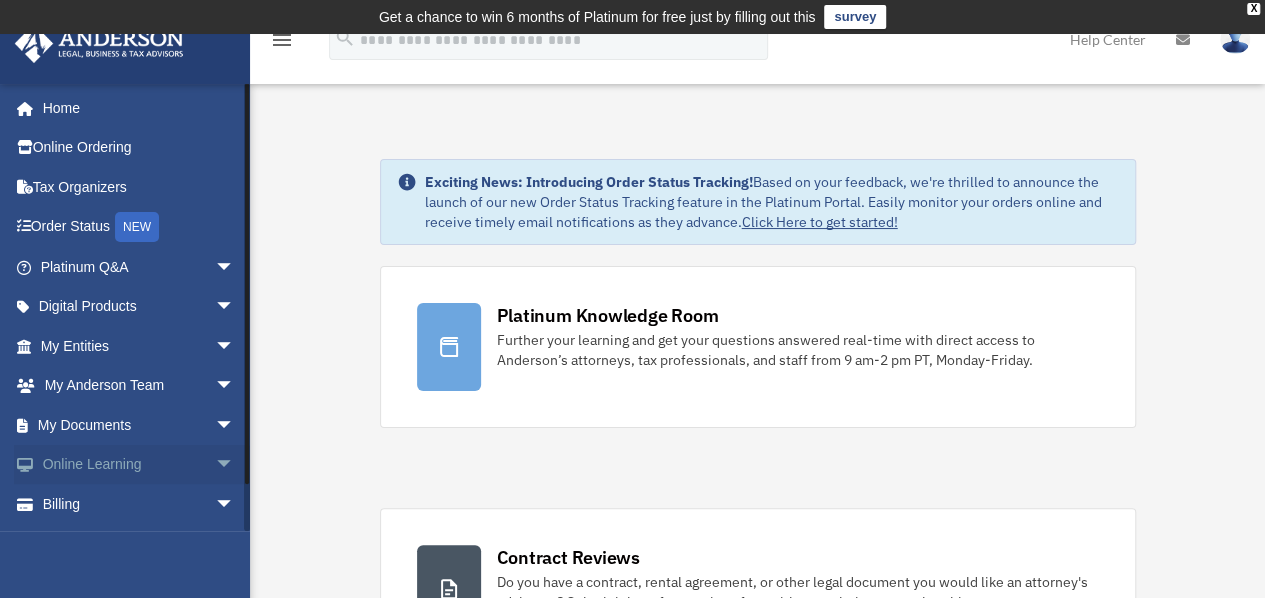 click on "arrow_drop_down" at bounding box center (235, 465) 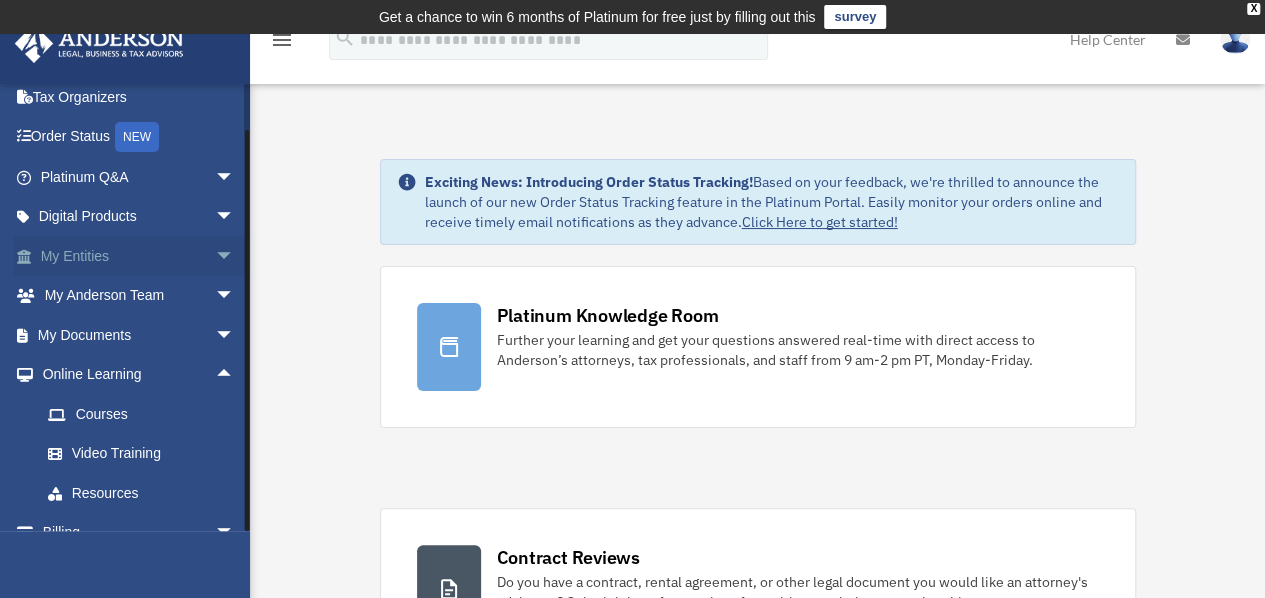 scroll, scrollTop: 154, scrollLeft: 0, axis: vertical 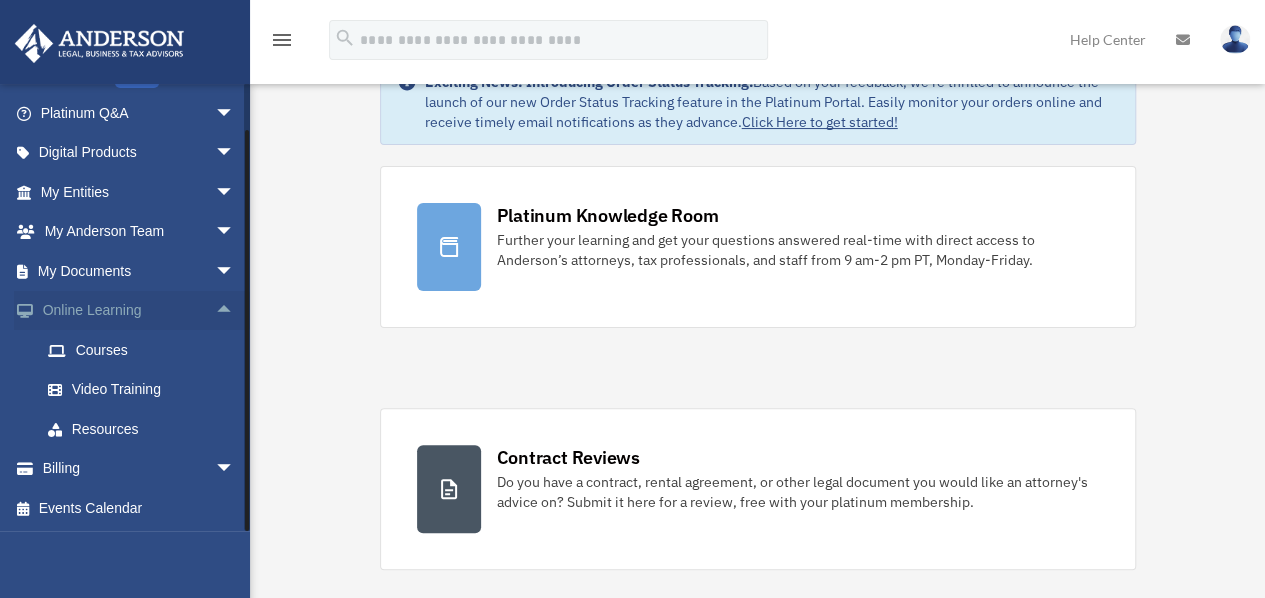 click on "arrow_drop_up" at bounding box center [235, 311] 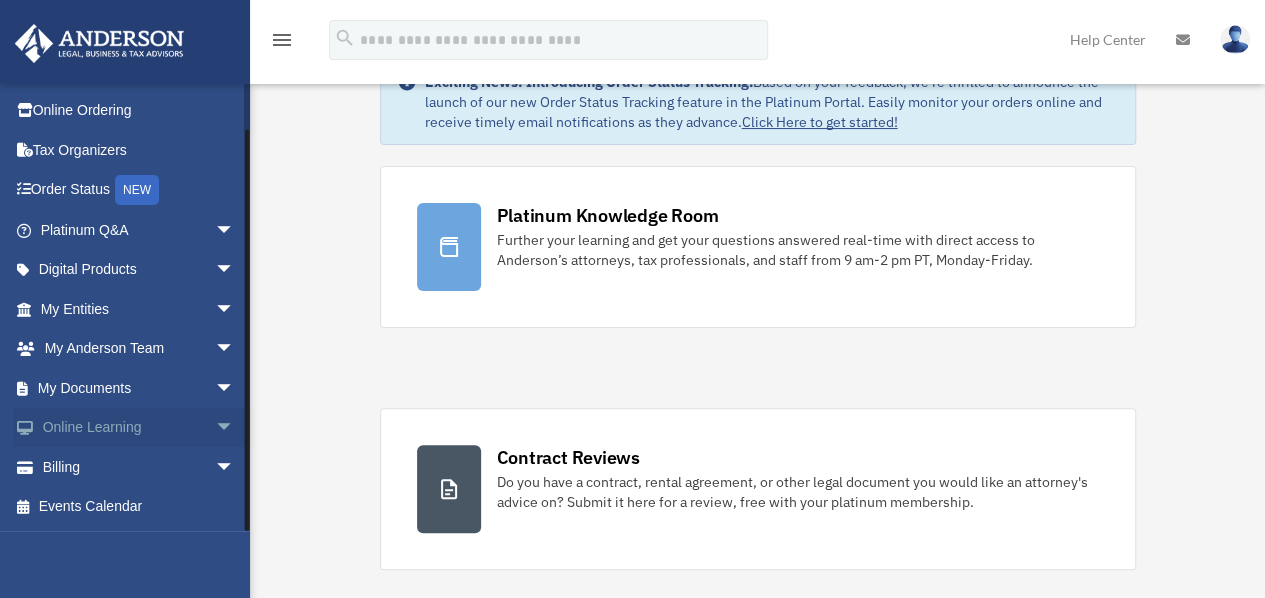 scroll, scrollTop: 36, scrollLeft: 0, axis: vertical 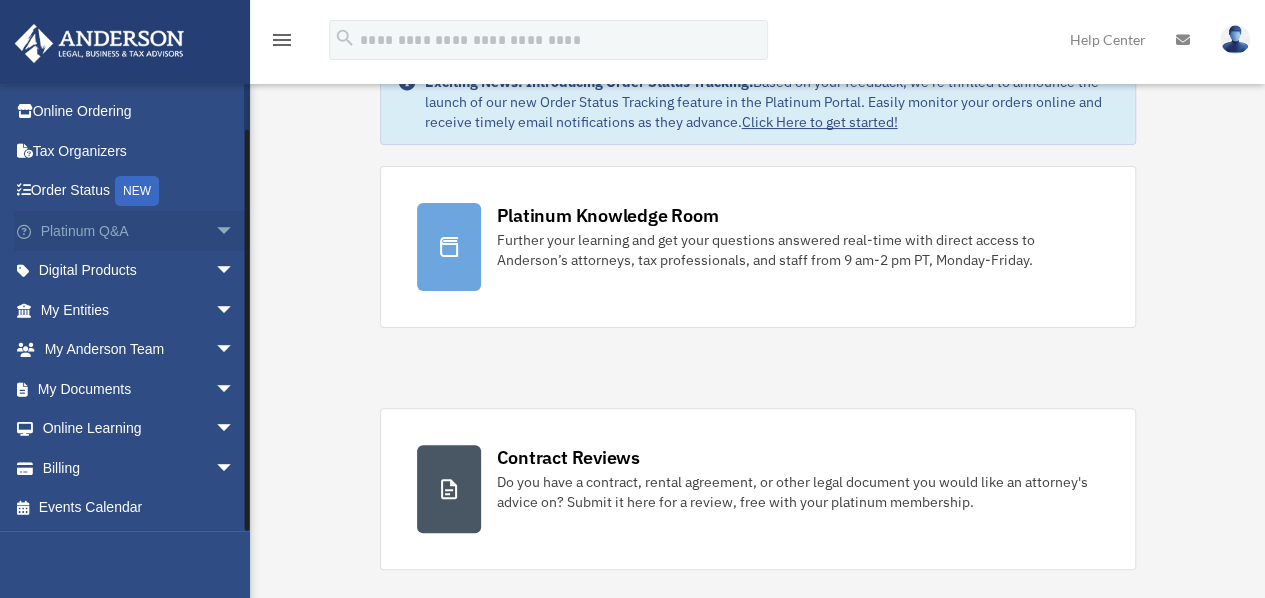click on "arrow_drop_down" at bounding box center (235, 231) 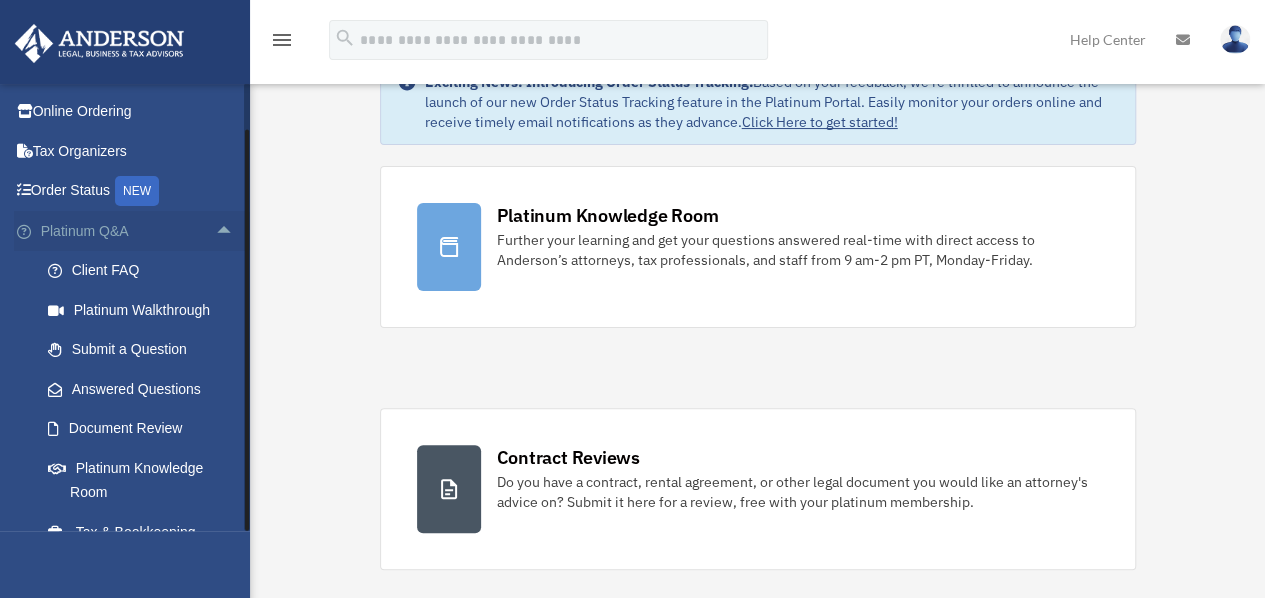 click on "arrow_drop_up" at bounding box center [235, 231] 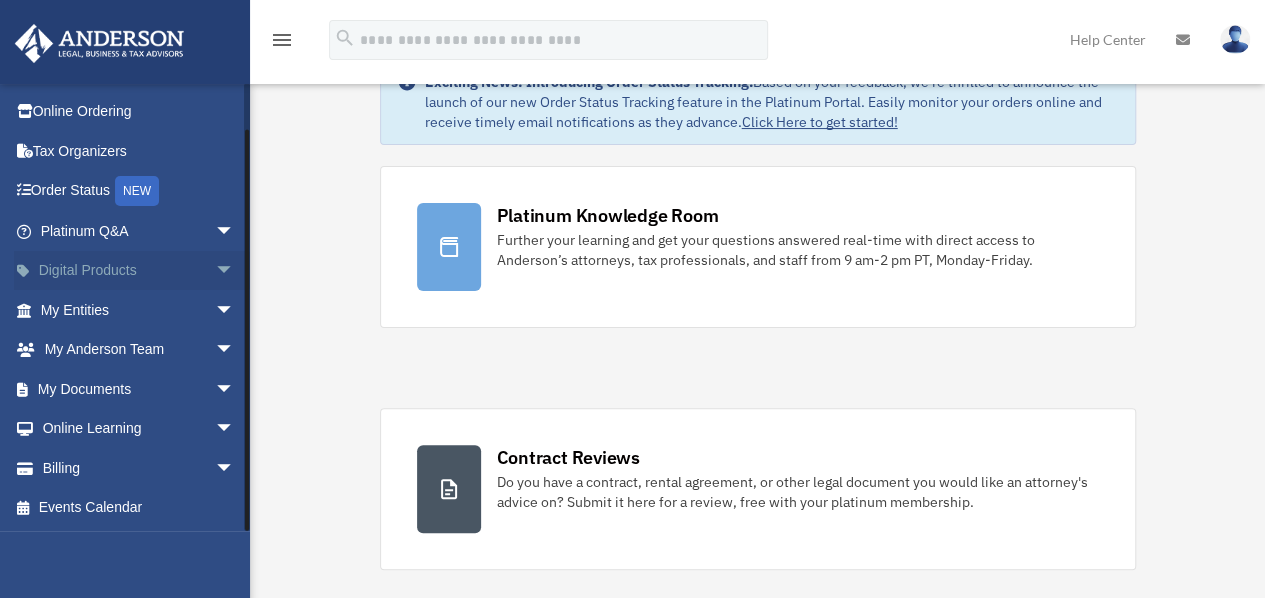click on "arrow_drop_down" at bounding box center [235, 271] 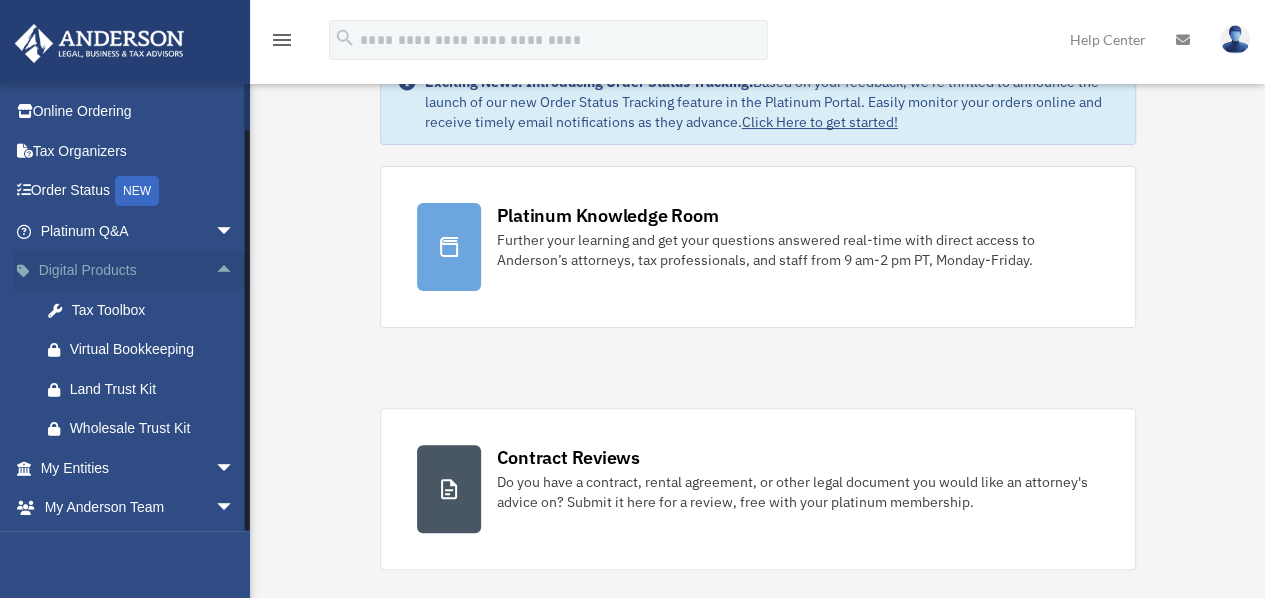 click on "arrow_drop_up" at bounding box center (235, 271) 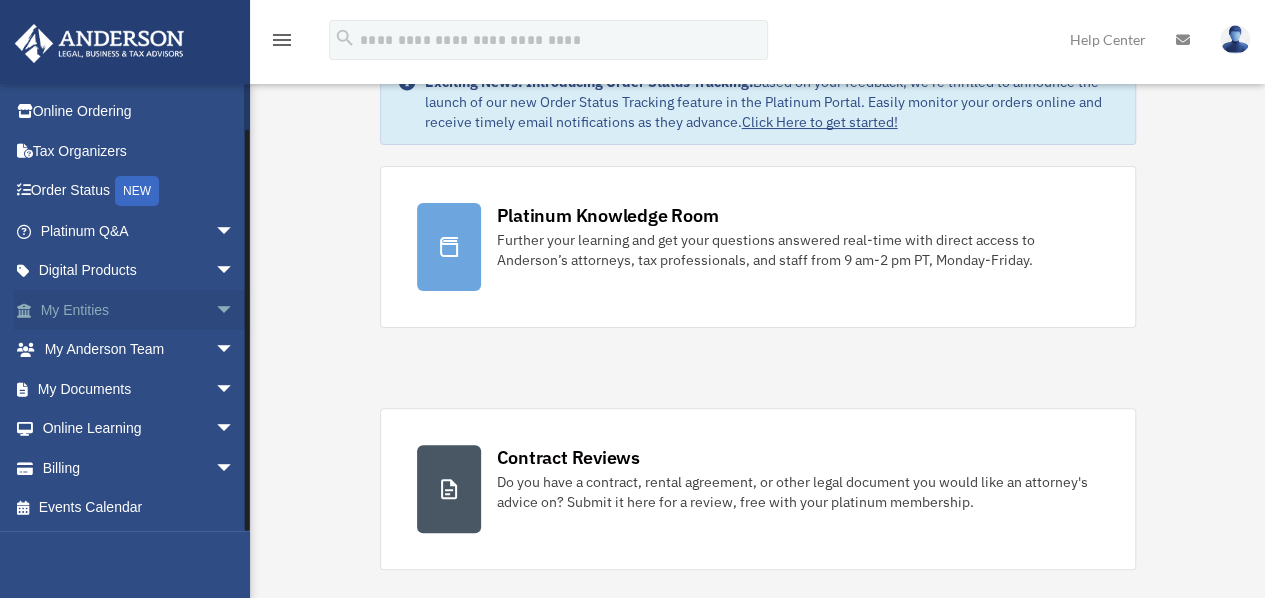 click on "arrow_drop_down" at bounding box center (235, 310) 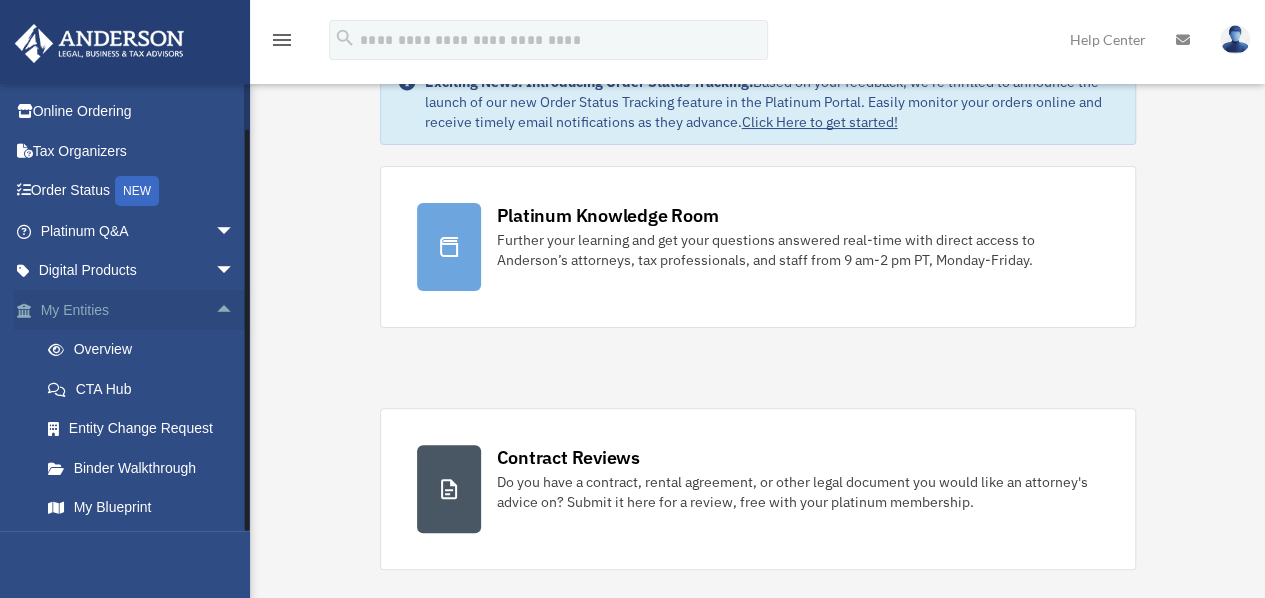 click on "arrow_drop_up" at bounding box center (235, 310) 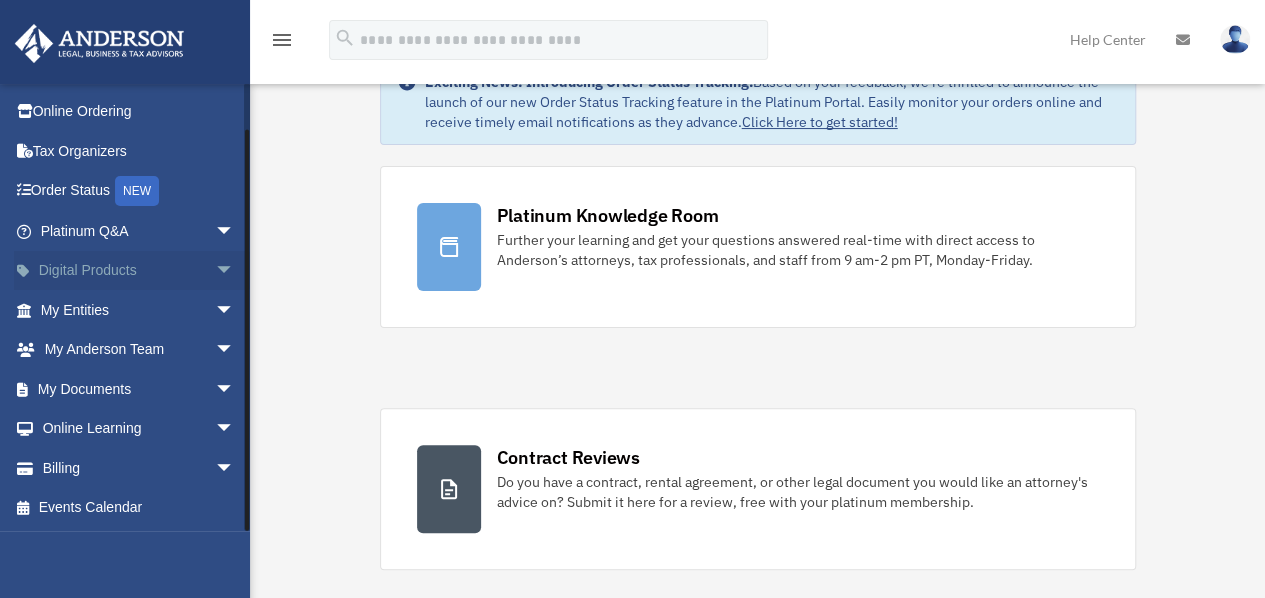 click on "arrow_drop_down" at bounding box center [235, 271] 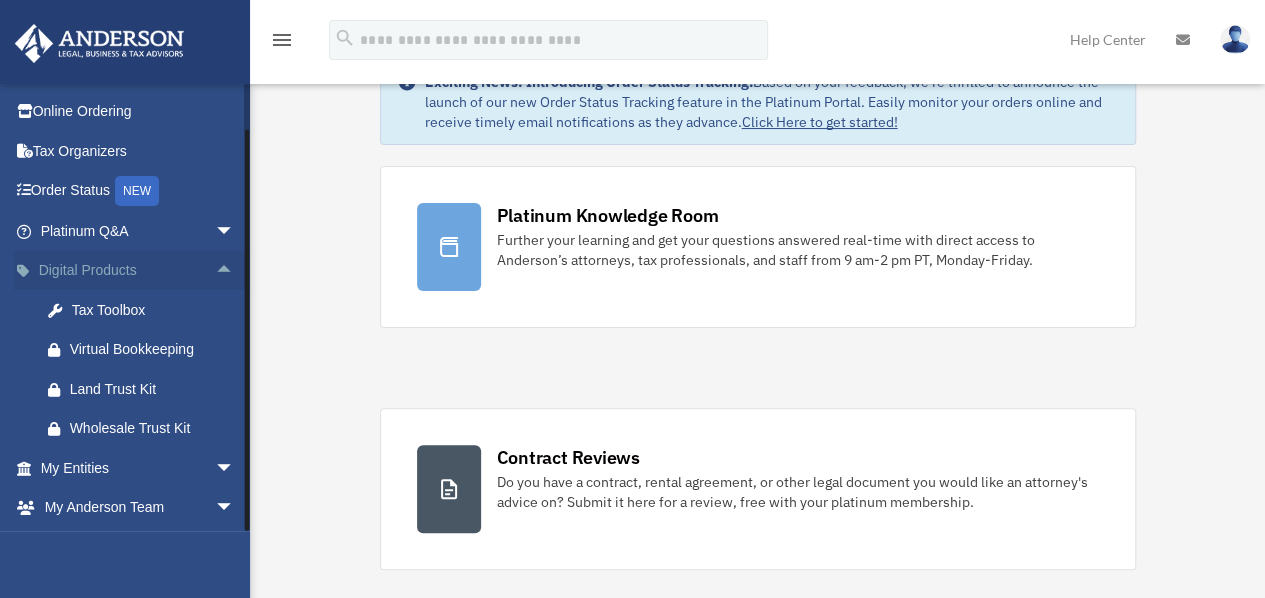 click on "arrow_drop_up" at bounding box center (235, 271) 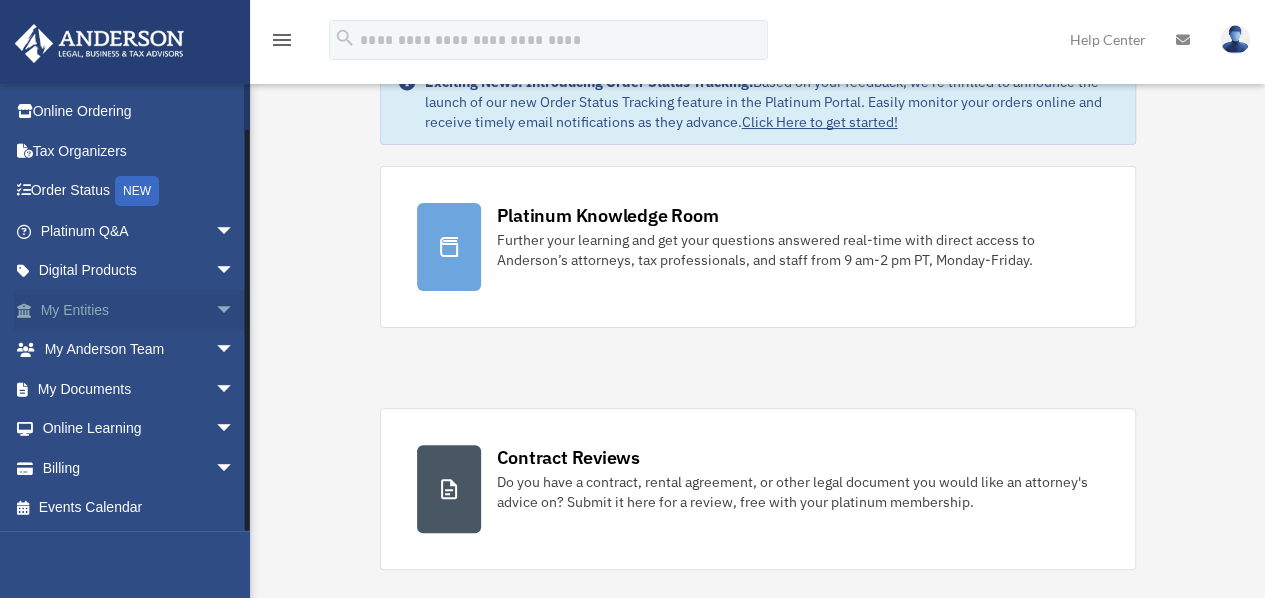 click on "arrow_drop_down" at bounding box center (235, 310) 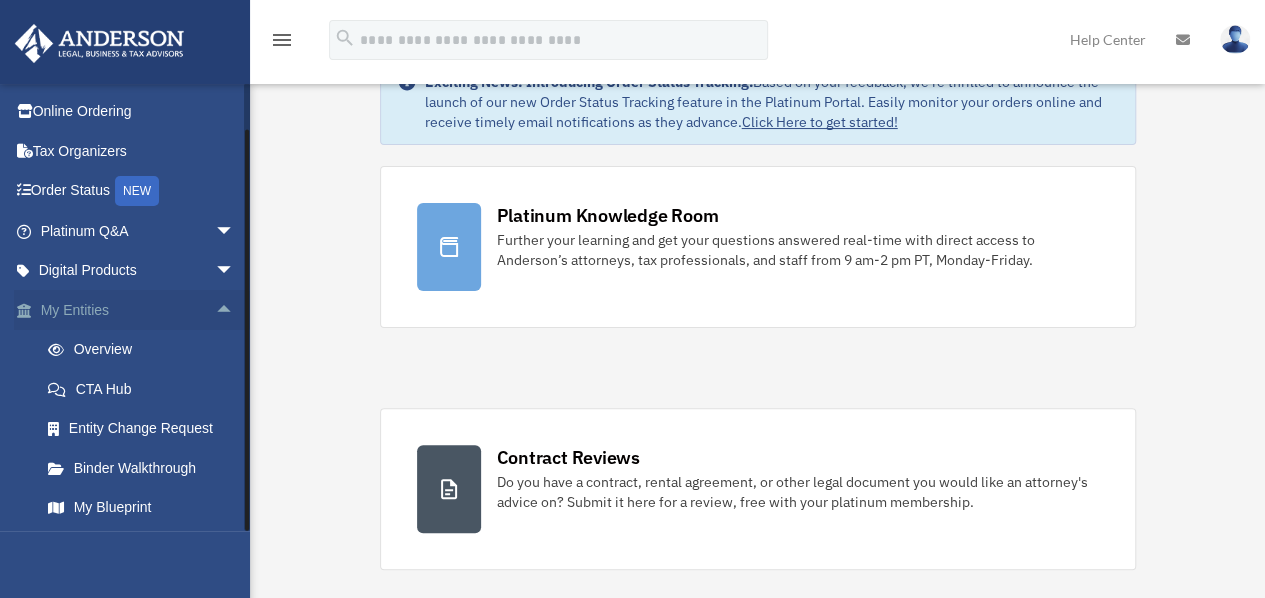 click on "arrow_drop_up" at bounding box center [235, 310] 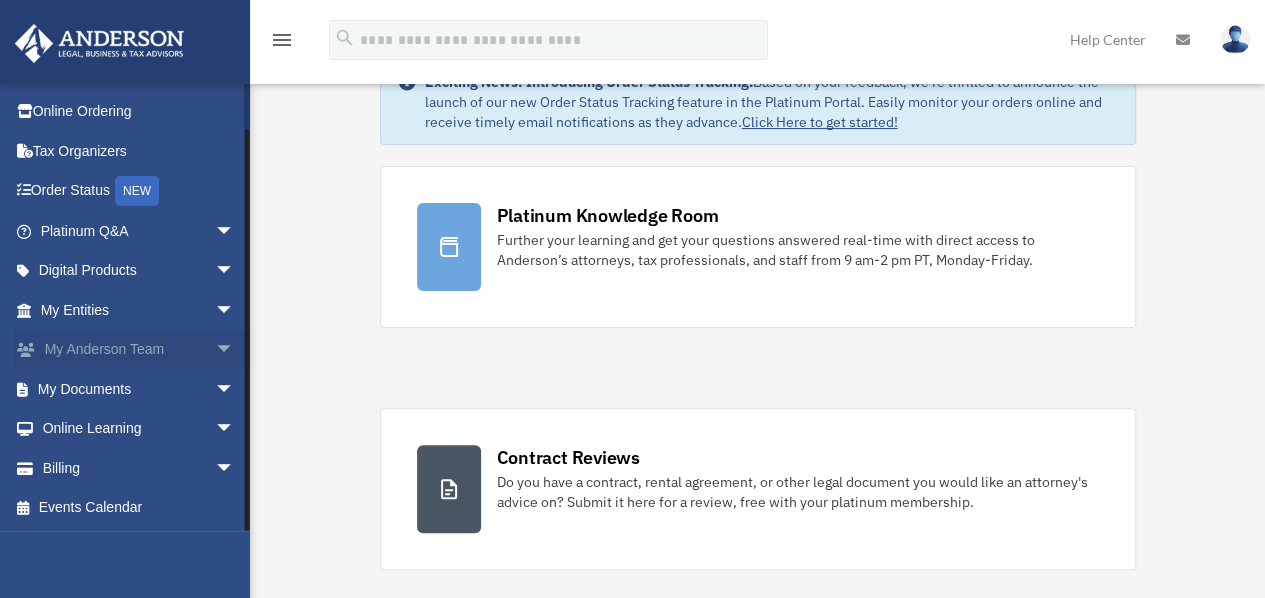 click on "arrow_drop_down" at bounding box center [235, 350] 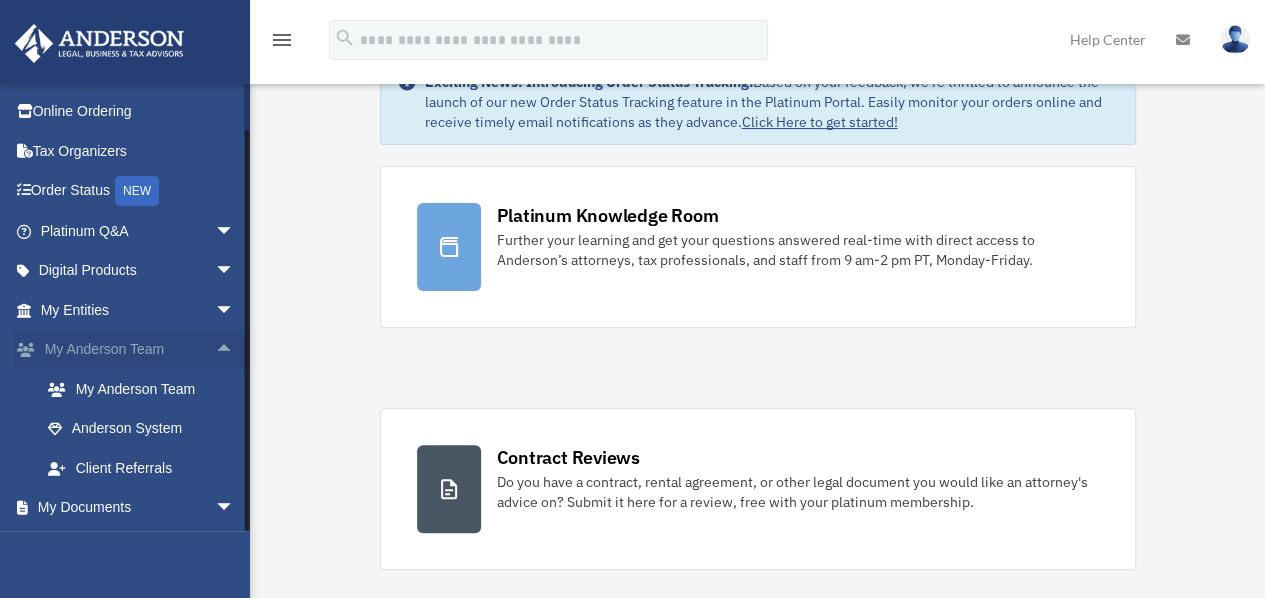 click on "arrow_drop_up" at bounding box center [235, 350] 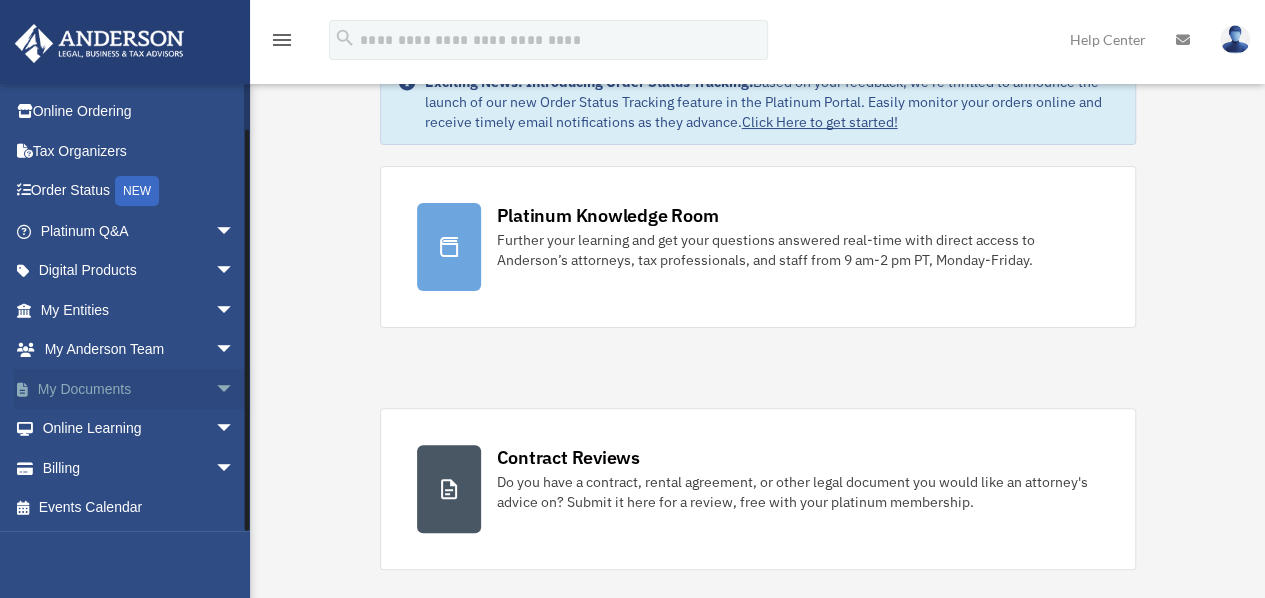 click on "arrow_drop_down" at bounding box center (235, 389) 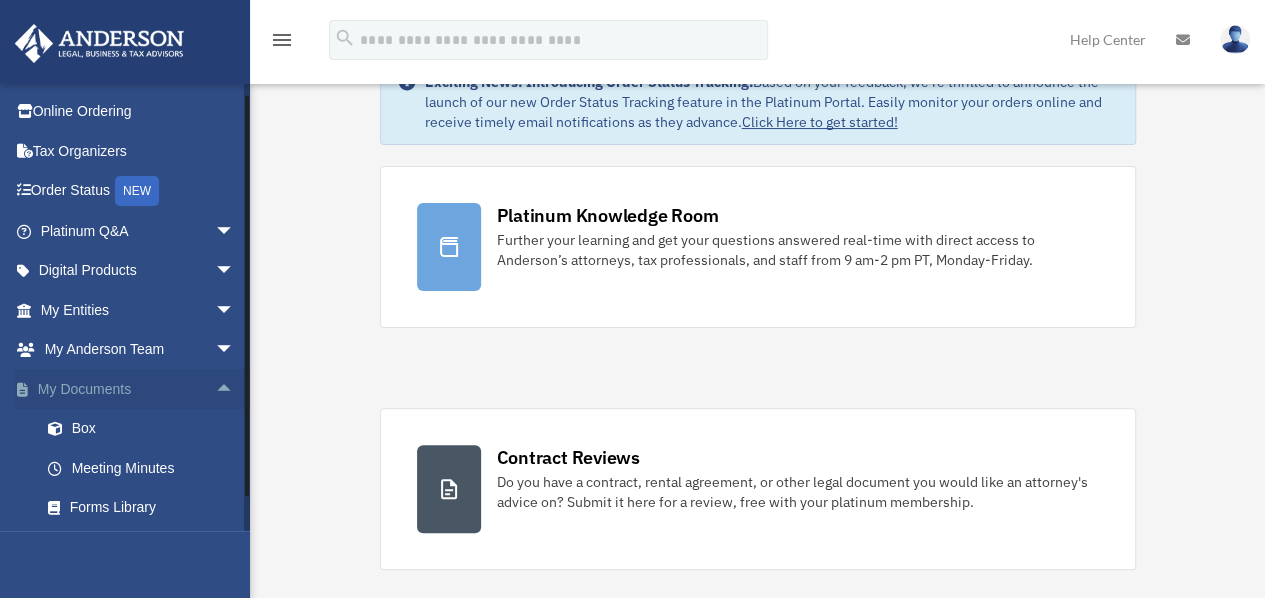 scroll, scrollTop: 194, scrollLeft: 0, axis: vertical 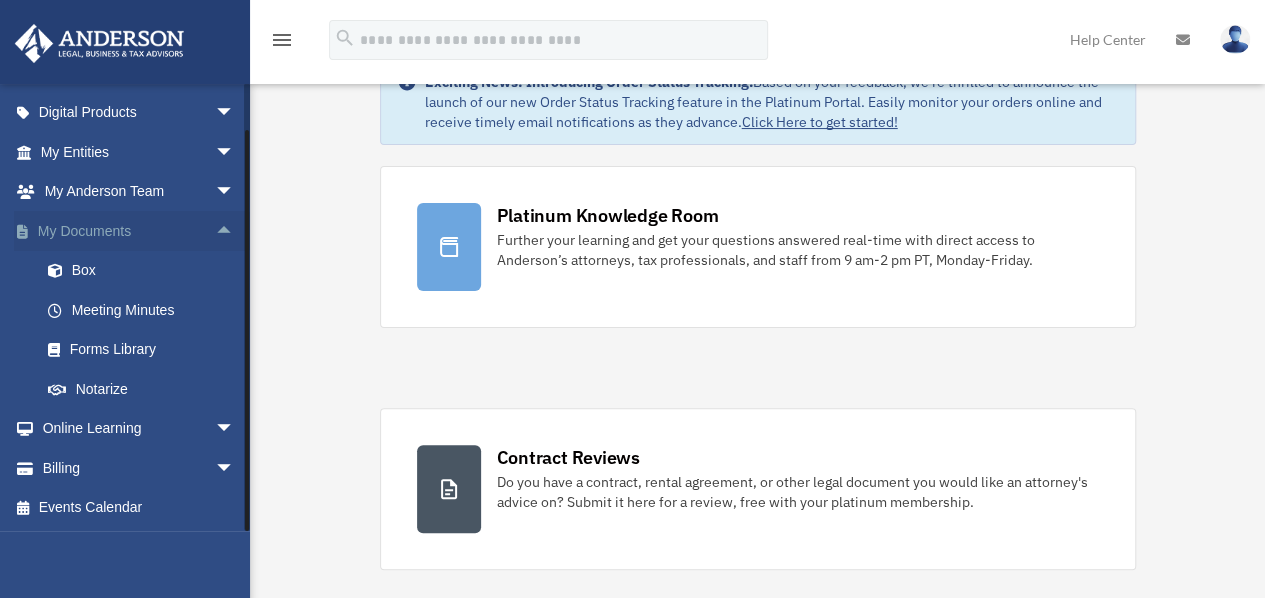 click on "arrow_drop_up" at bounding box center (235, 231) 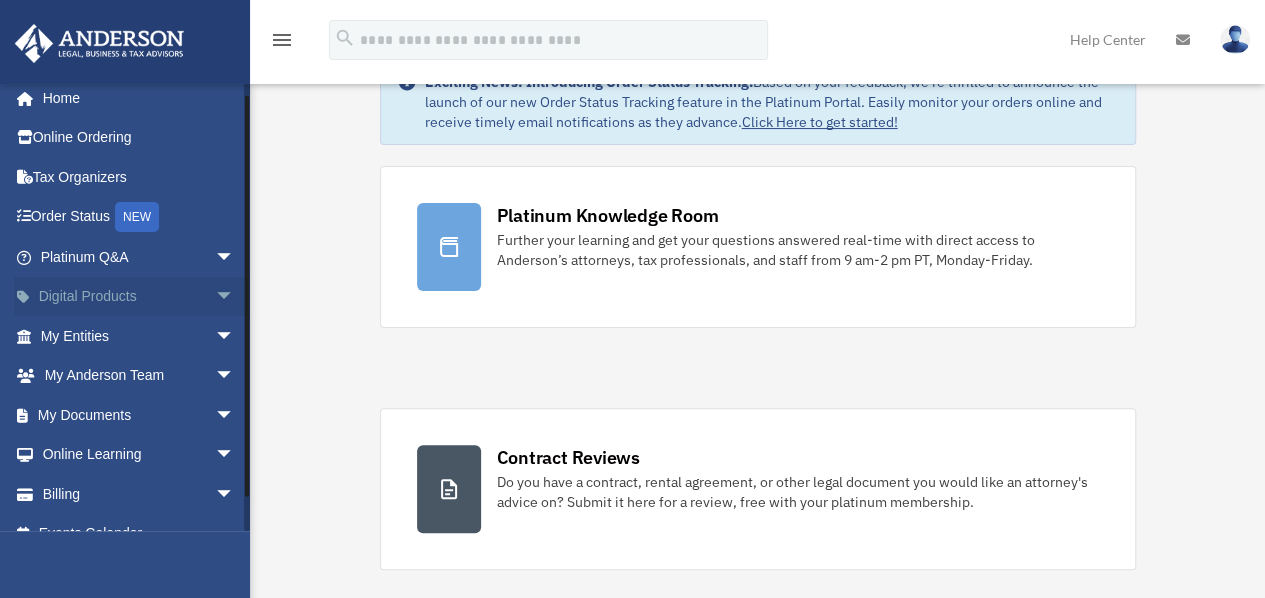 scroll, scrollTop: 0, scrollLeft: 0, axis: both 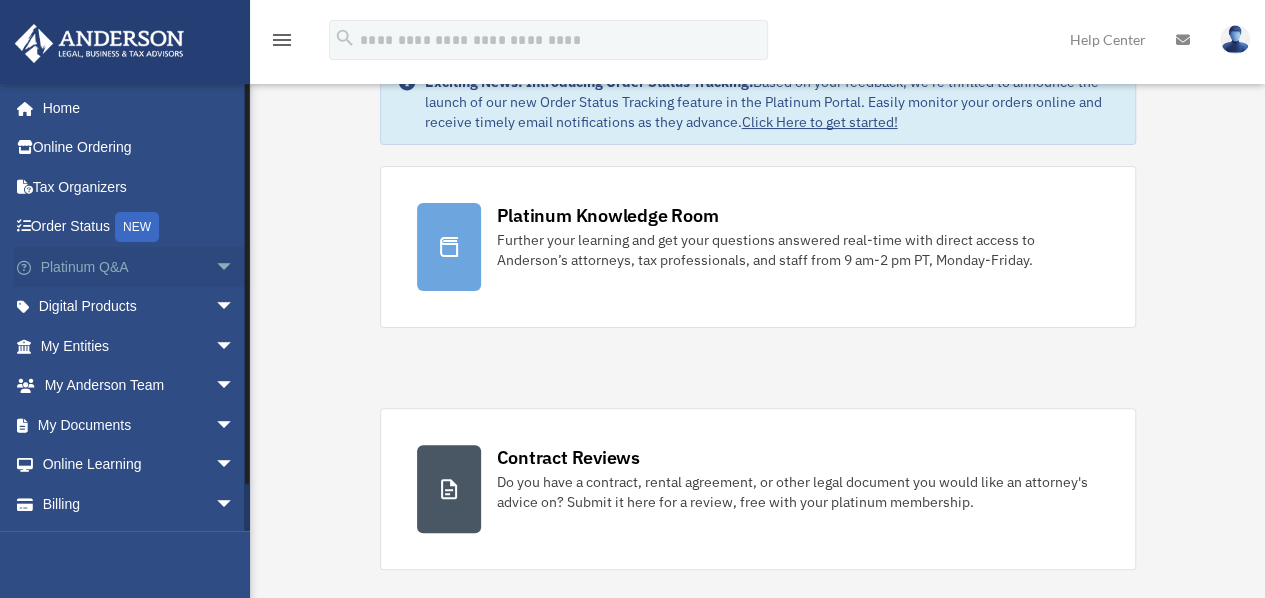 click on "arrow_drop_down" at bounding box center (235, 267) 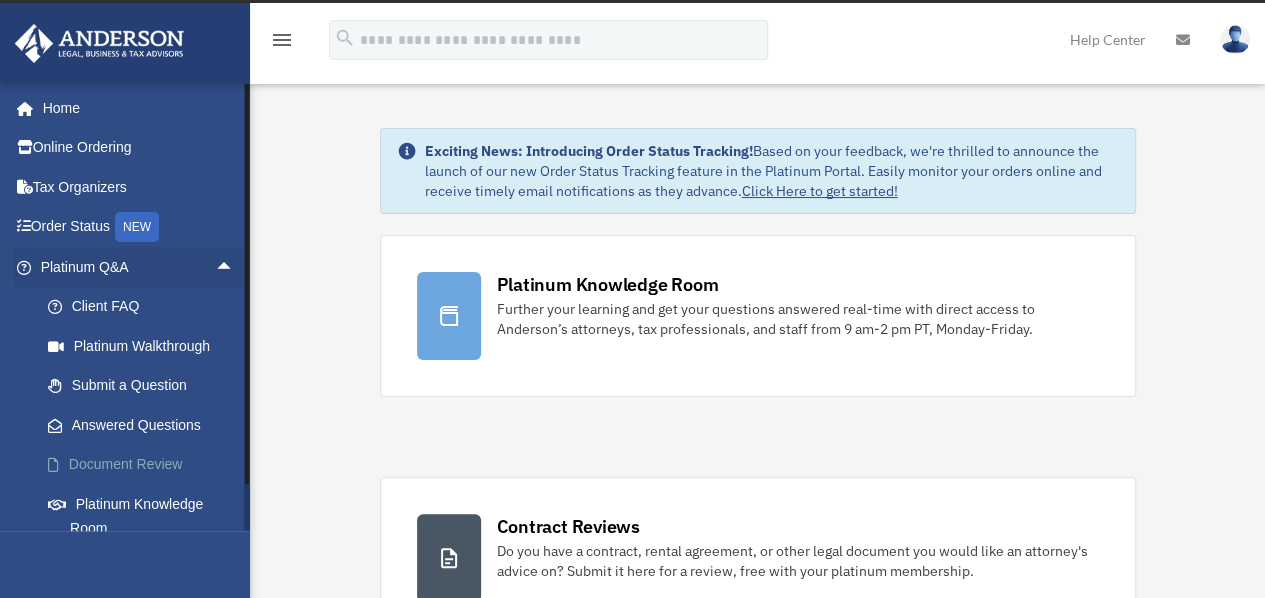 scroll, scrollTop: 0, scrollLeft: 0, axis: both 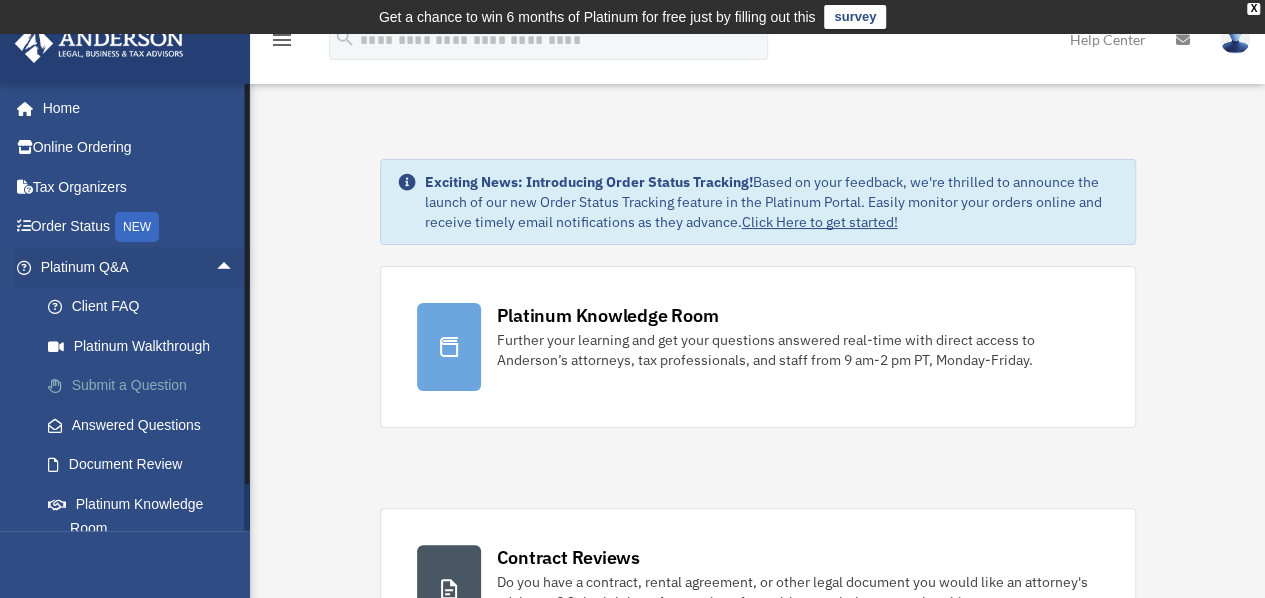 click on "Submit a Question" at bounding box center [146, 386] 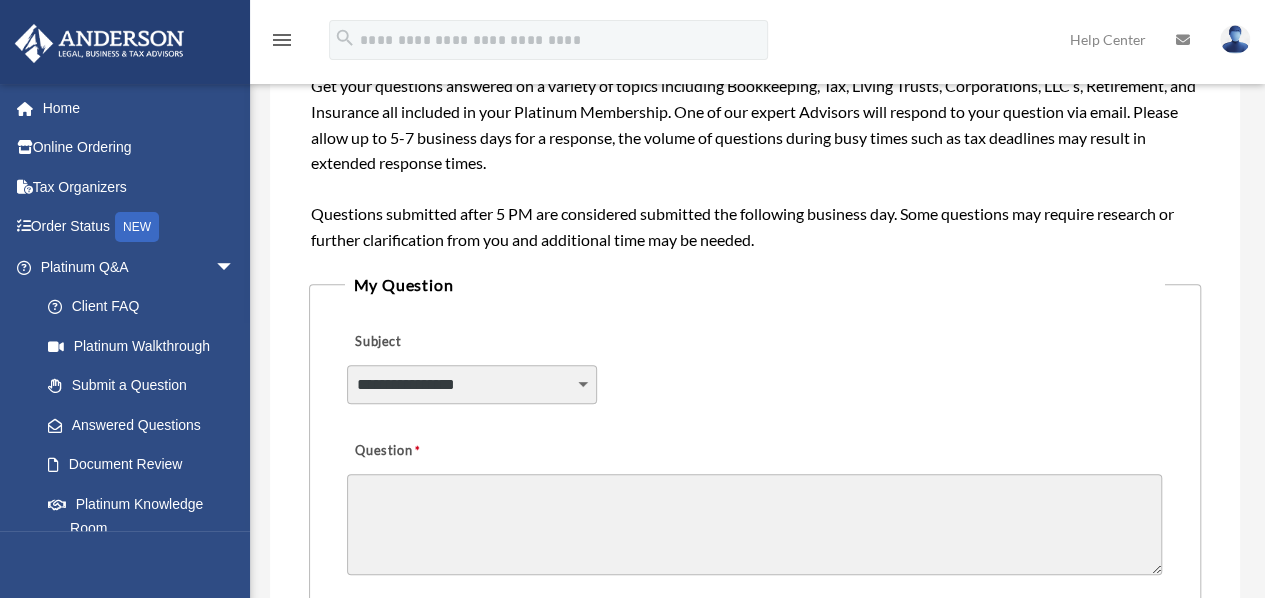 scroll, scrollTop: 500, scrollLeft: 0, axis: vertical 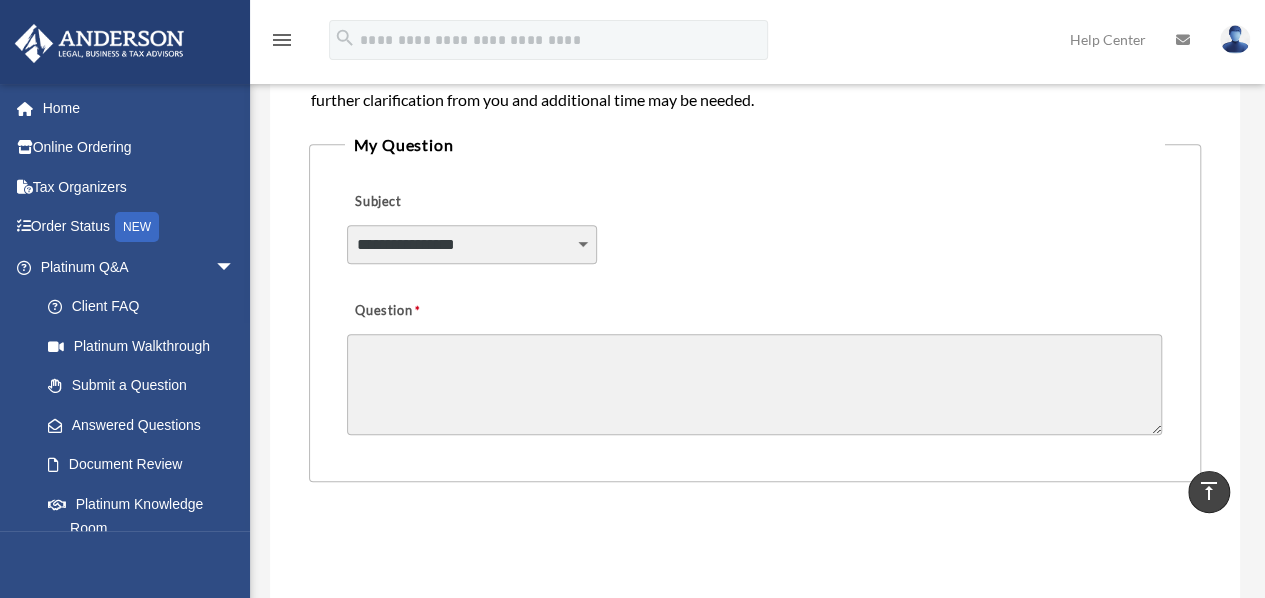 click on "**********" at bounding box center (471, 254) 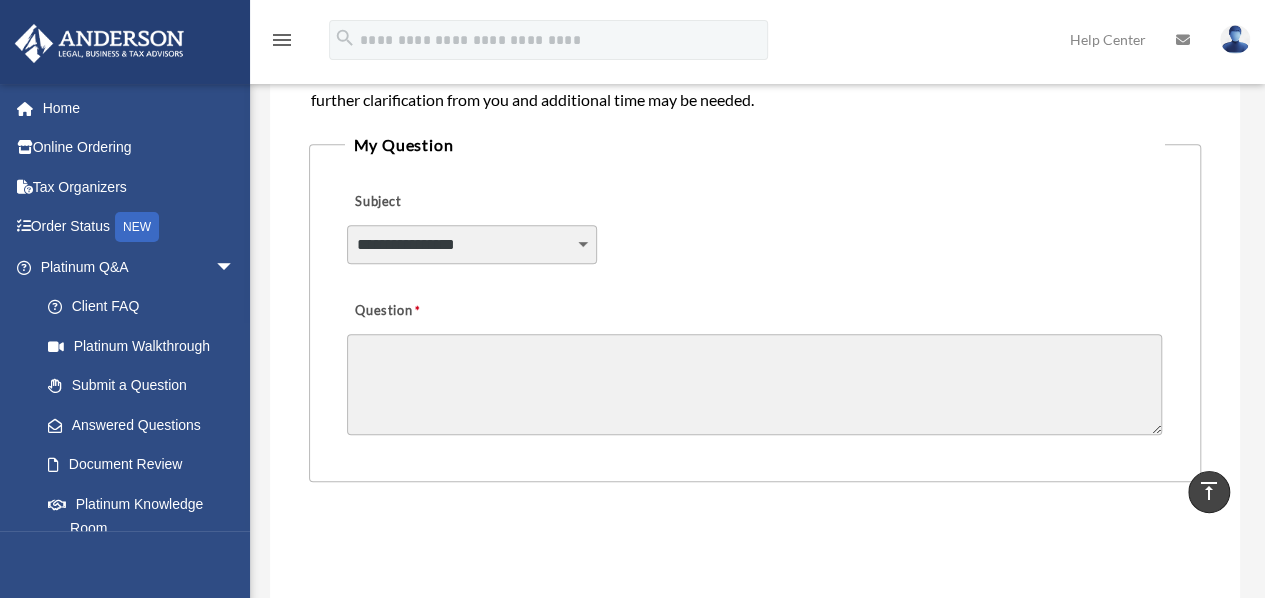 click on "**********" at bounding box center [471, 244] 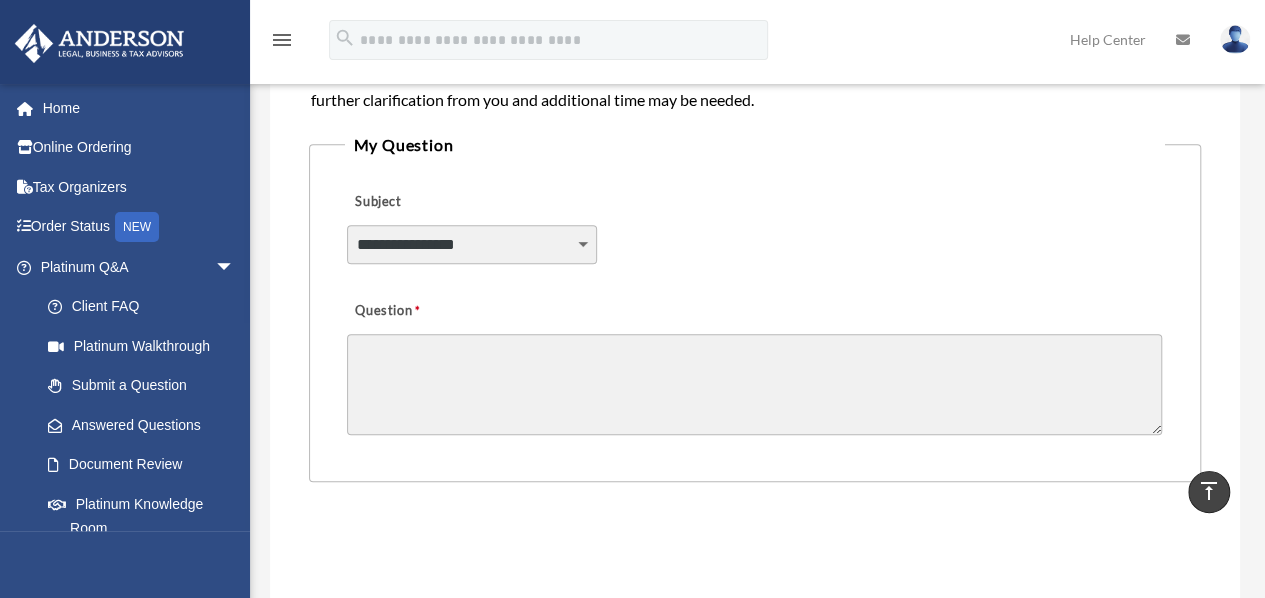 select on "******" 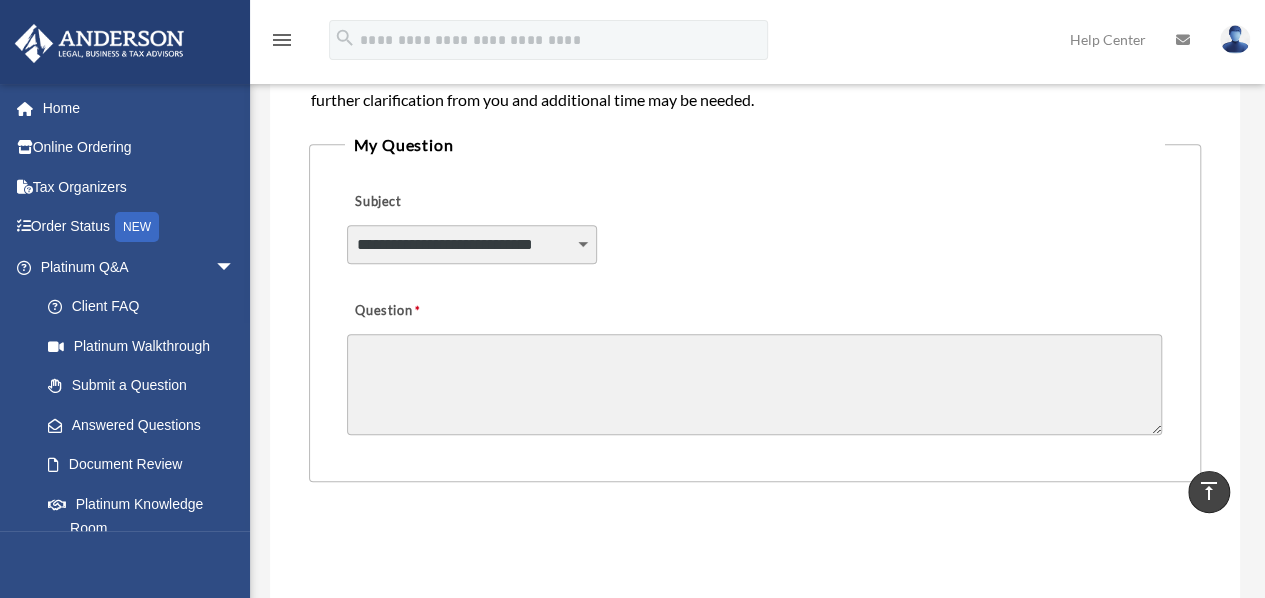 click on "**********" at bounding box center [471, 244] 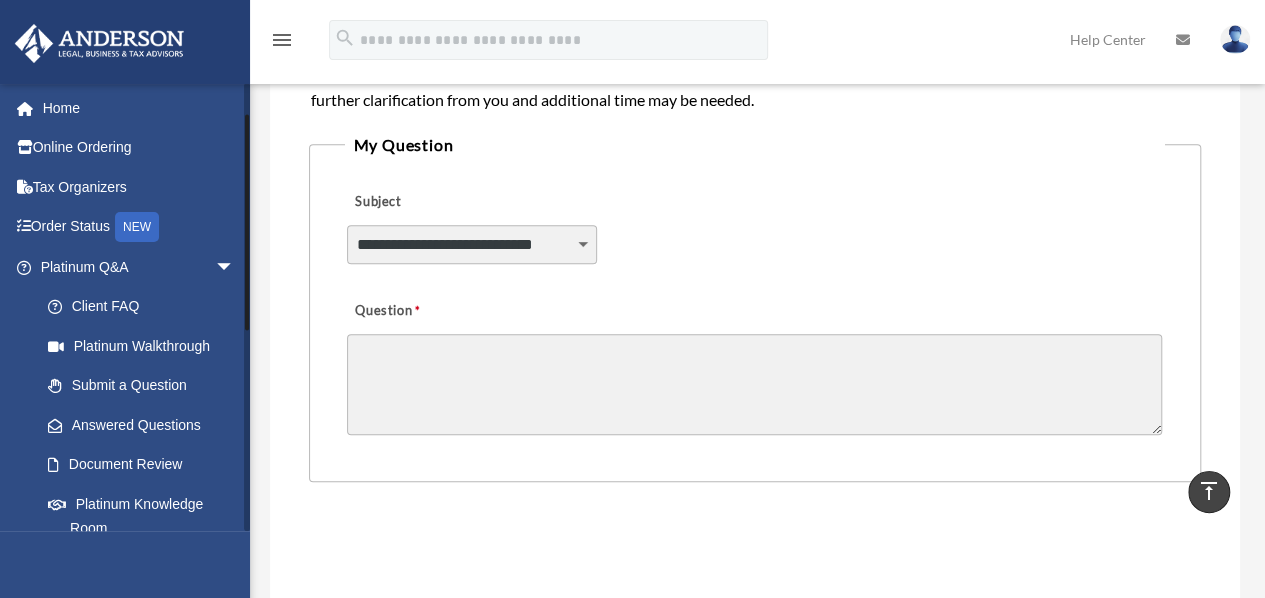 scroll, scrollTop: 465, scrollLeft: 0, axis: vertical 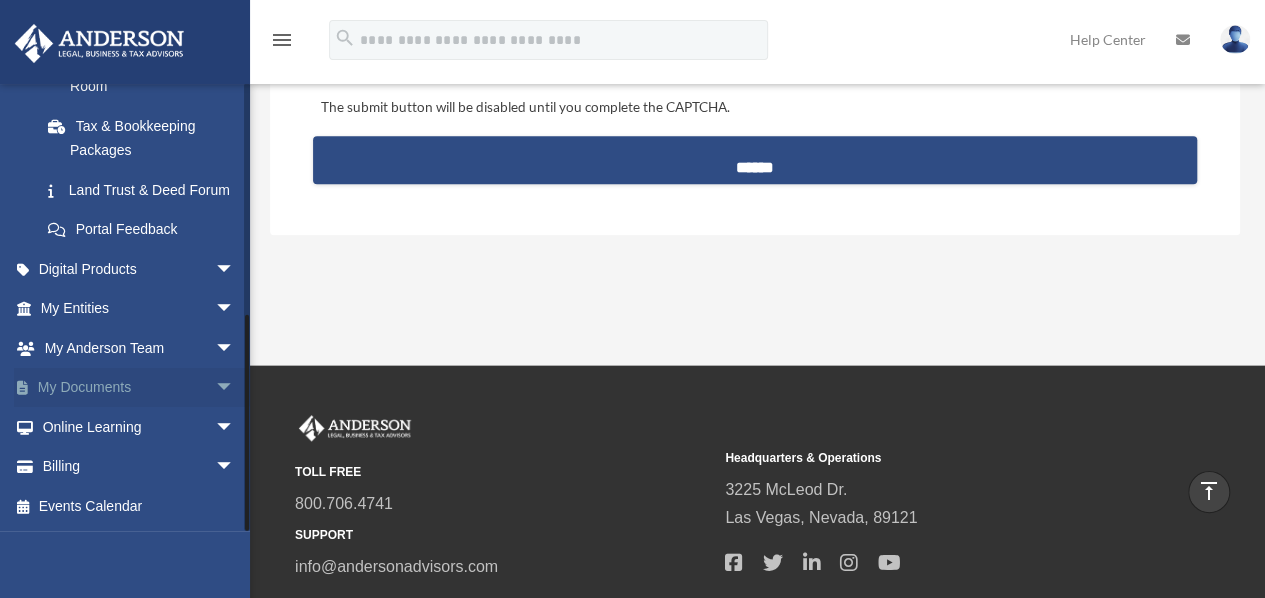 click on "arrow_drop_down" at bounding box center (235, 388) 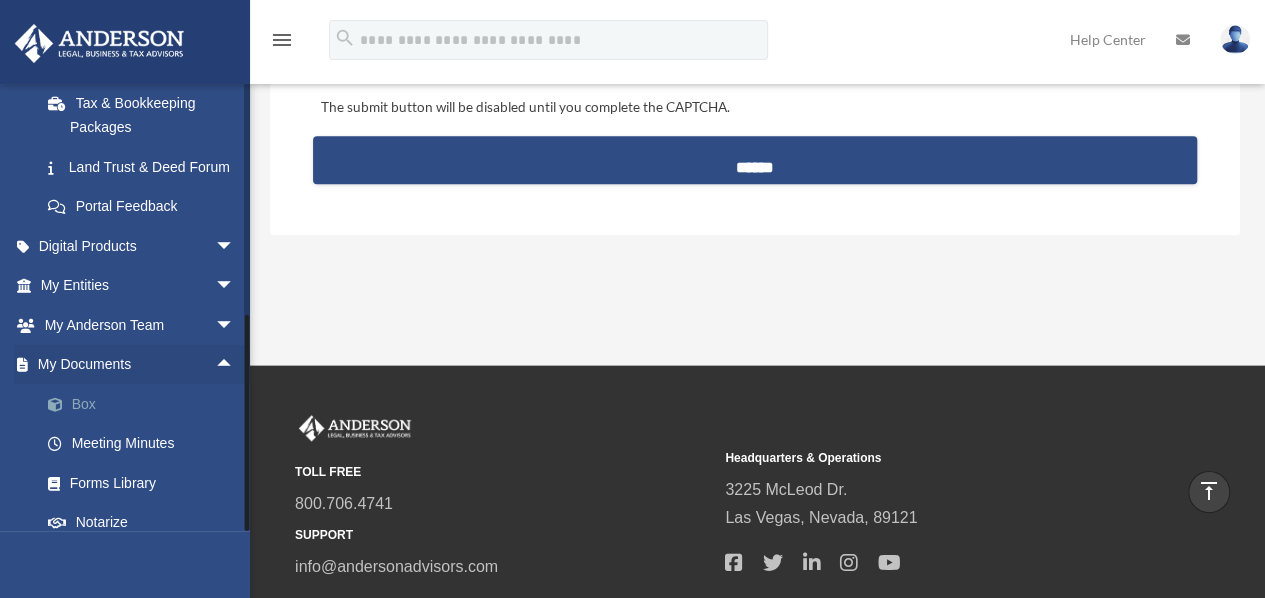 click on "Box" at bounding box center [146, 404] 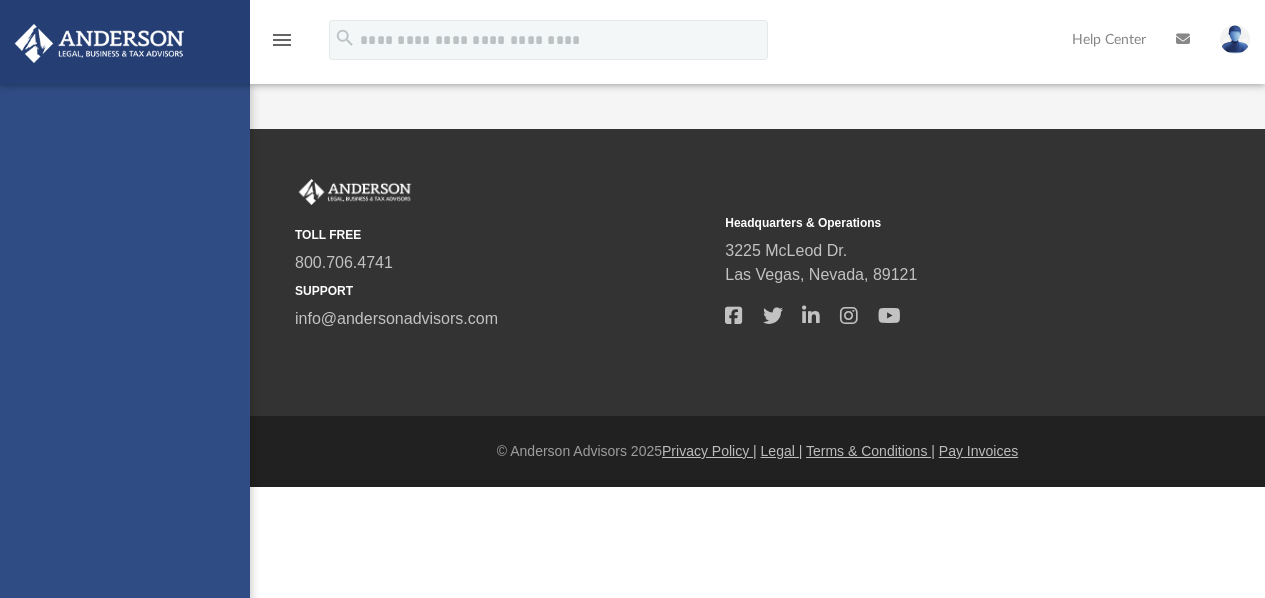 scroll, scrollTop: 0, scrollLeft: 0, axis: both 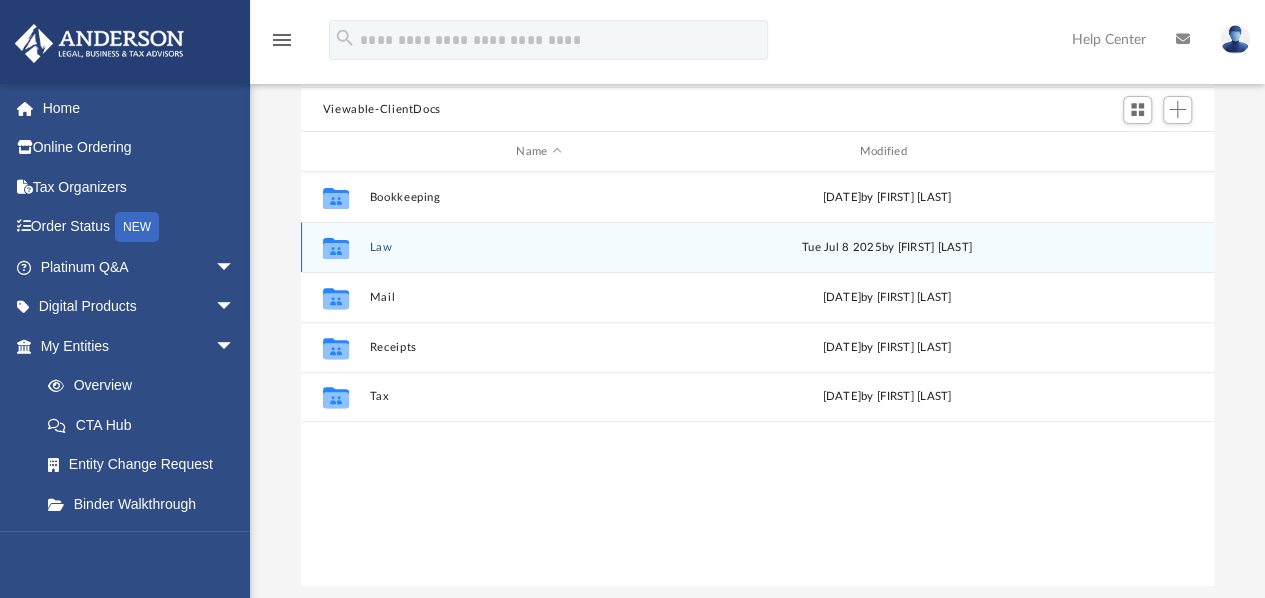 click on "Law" at bounding box center (538, 247) 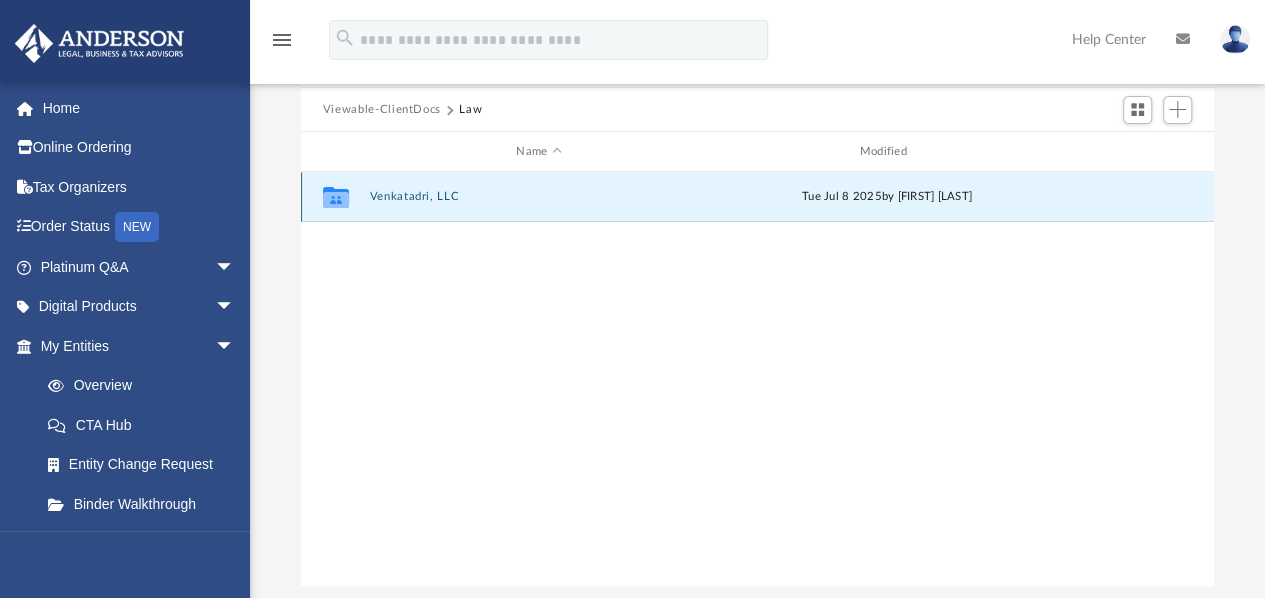 click on "Venkatadri, LLC" at bounding box center [538, 197] 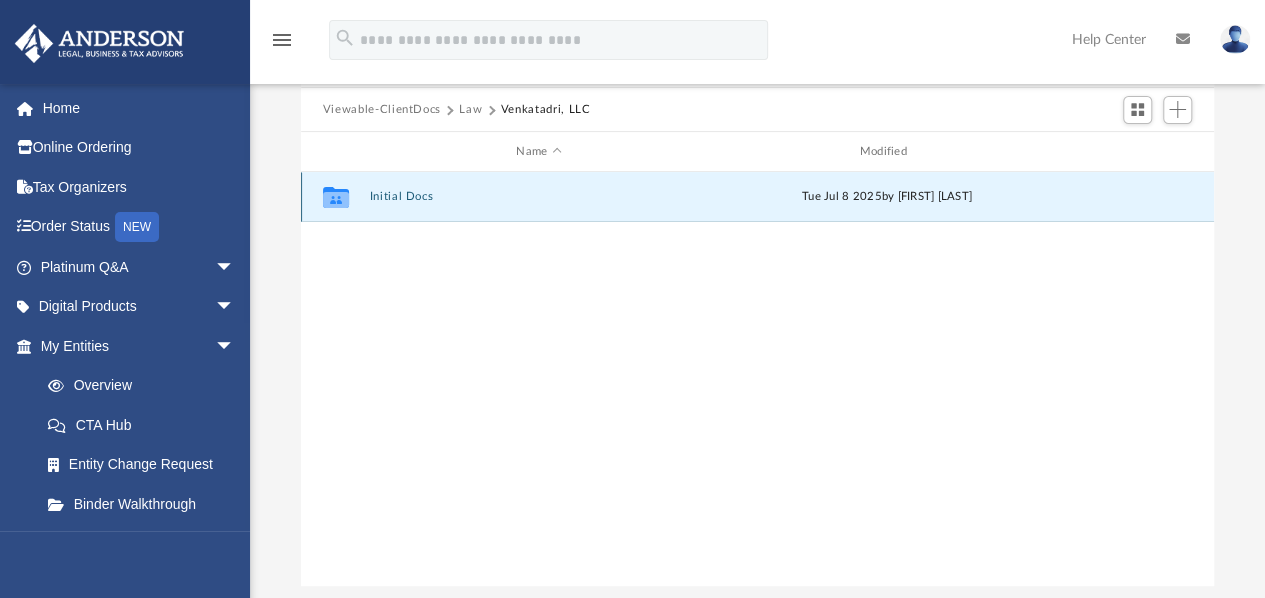 click on "Initial Docs" at bounding box center (538, 197) 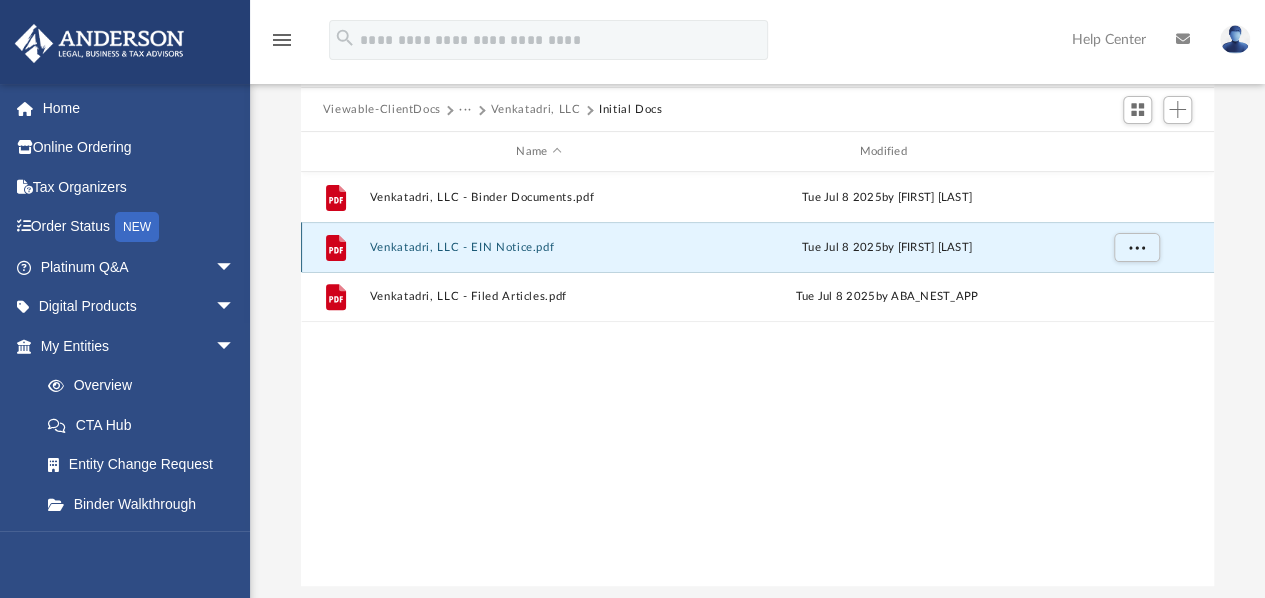 click on "Venkatadri, LLC - EIN Notice.pdf" at bounding box center (538, 247) 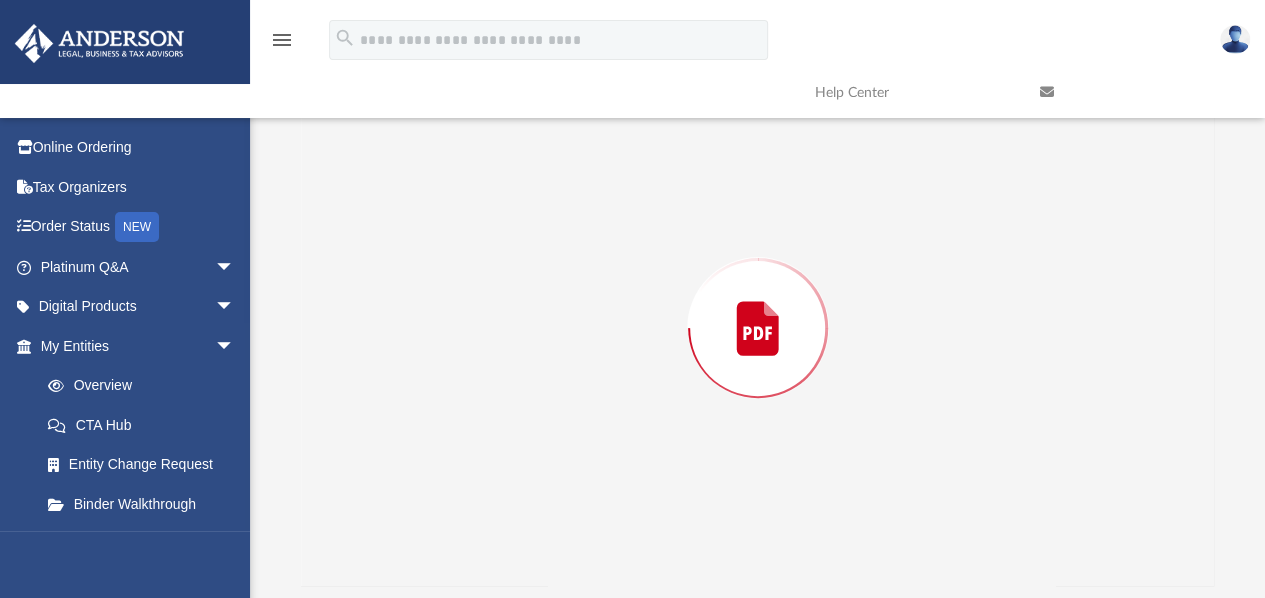 click at bounding box center [758, 328] 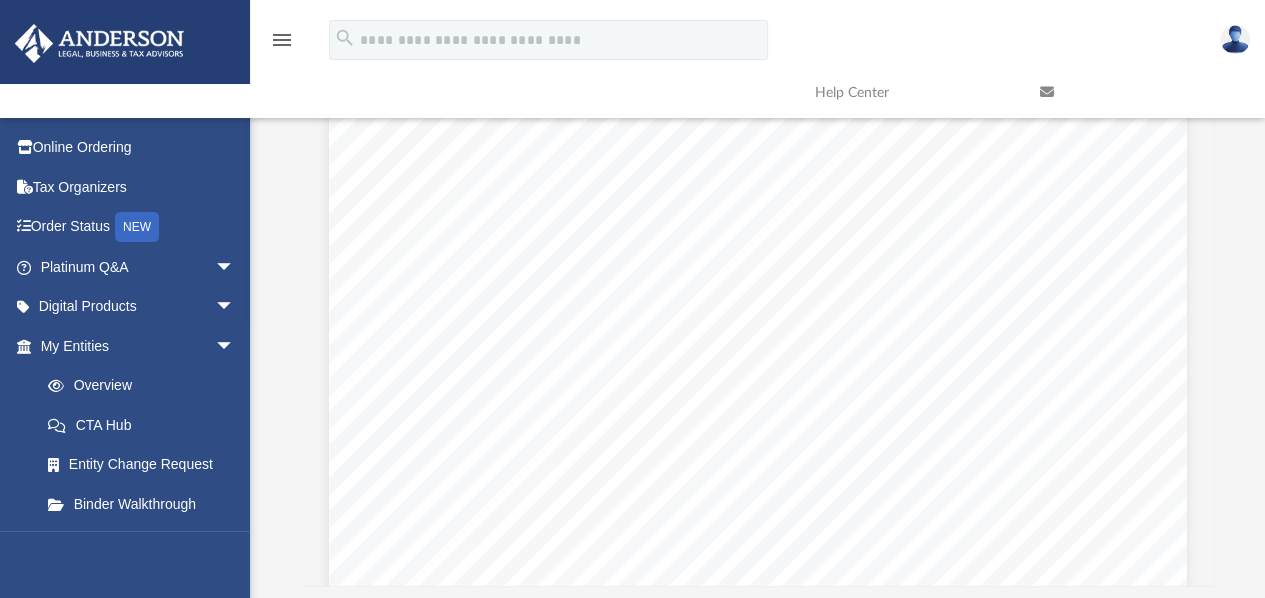 scroll, scrollTop: 0, scrollLeft: 0, axis: both 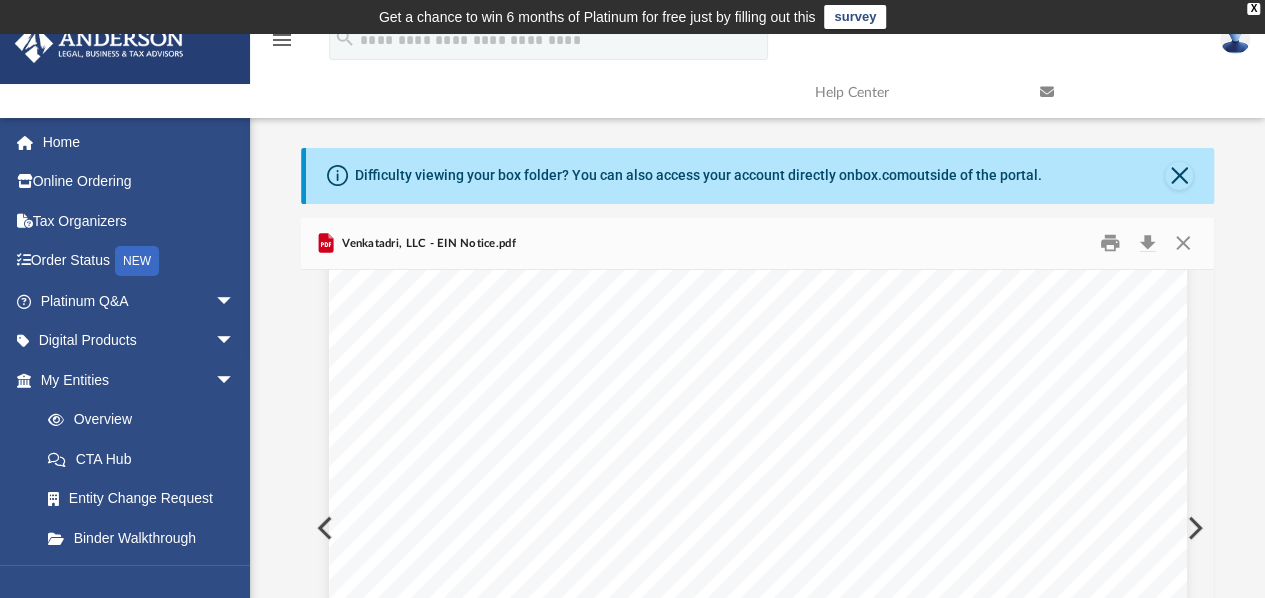 click on "Continue >>" at bounding box center (841, 391) 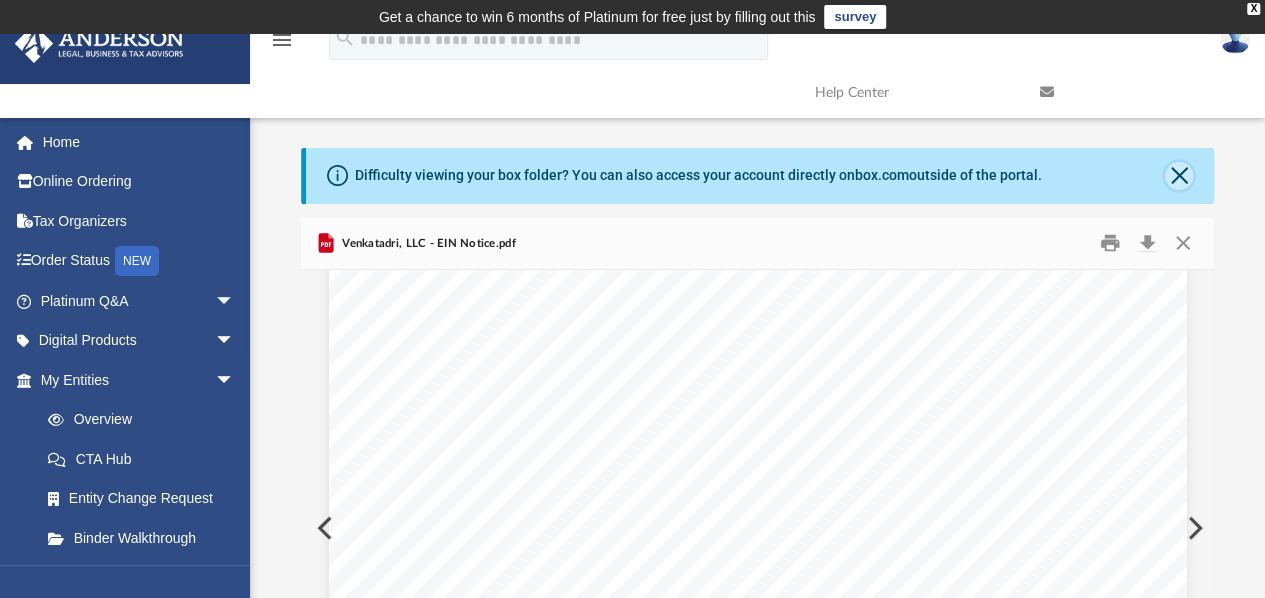 click 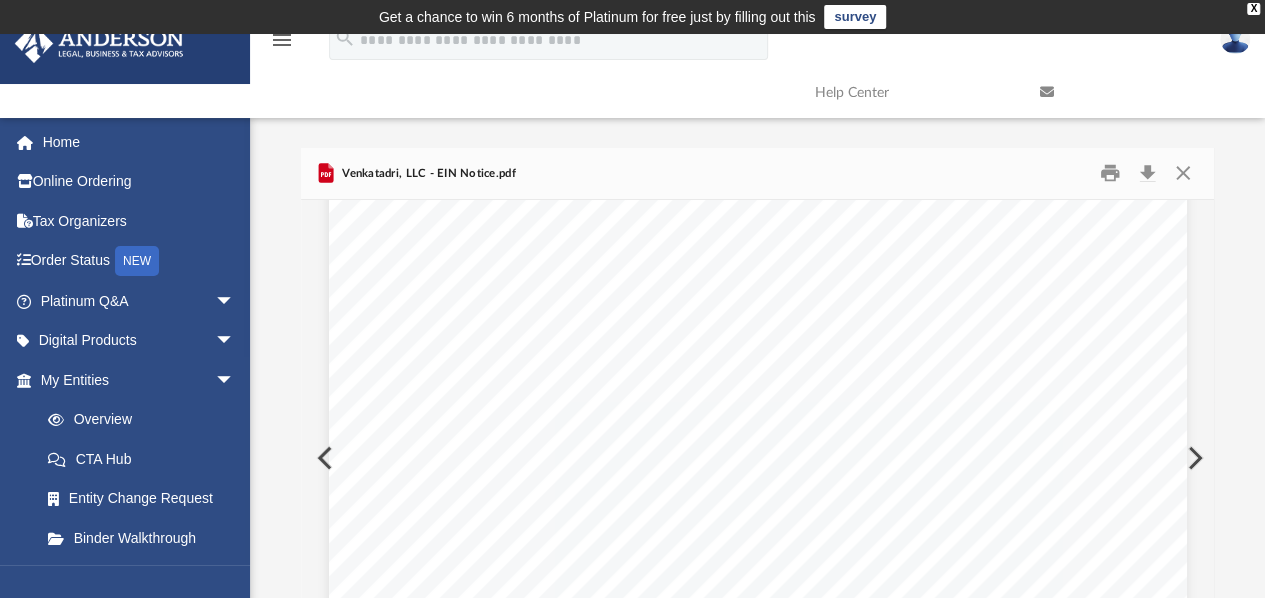 click at bounding box center [323, 458] 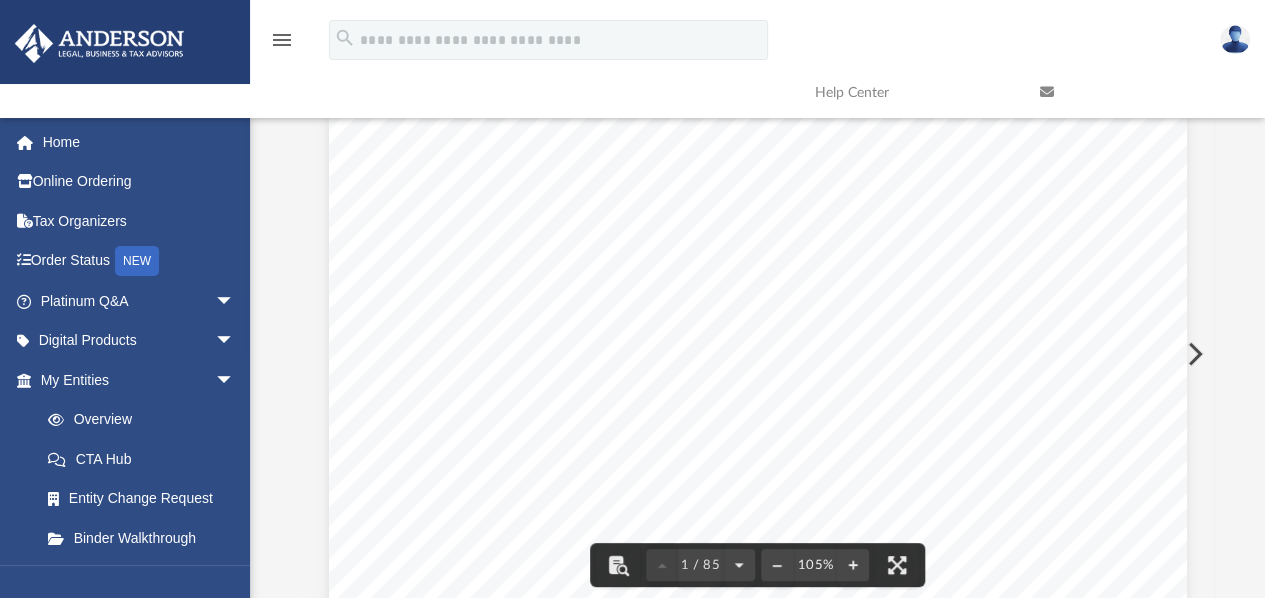 scroll, scrollTop: 0, scrollLeft: 0, axis: both 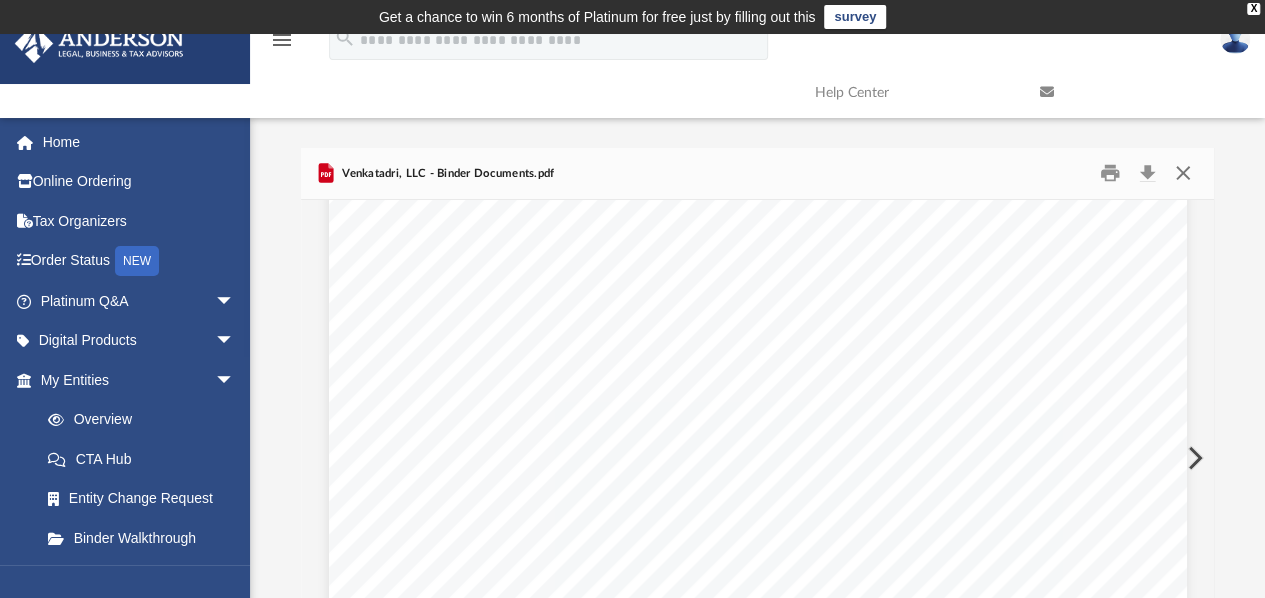 click at bounding box center [1183, 173] 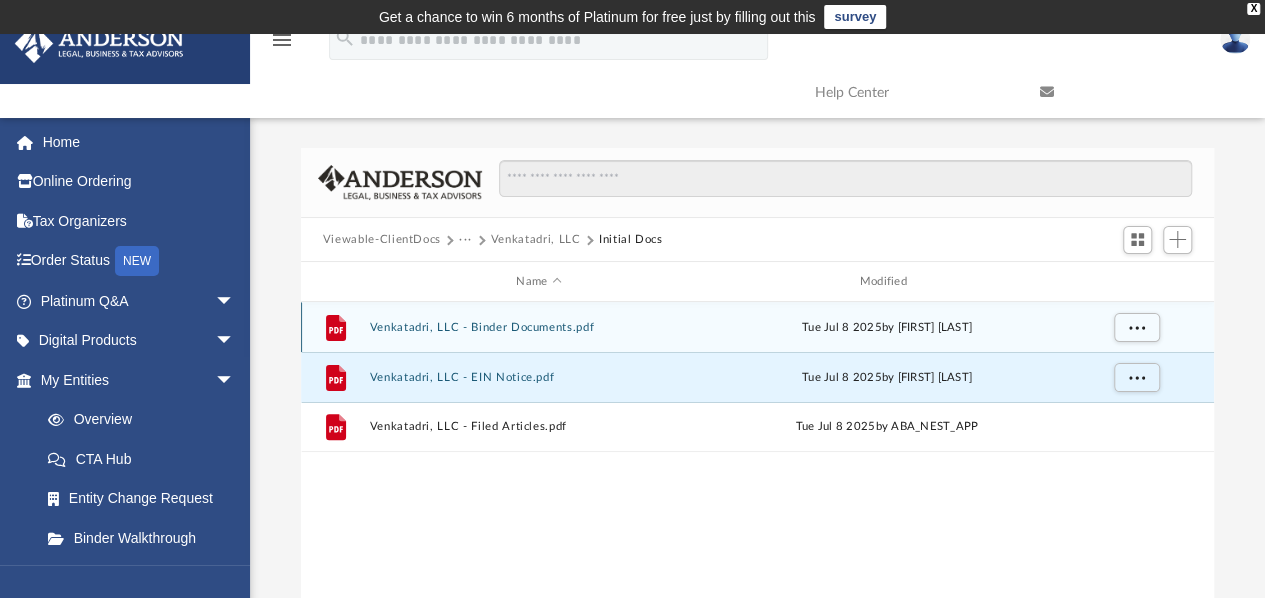 click on "Venkatadri, LLC - Binder Documents.pdf" at bounding box center (538, 327) 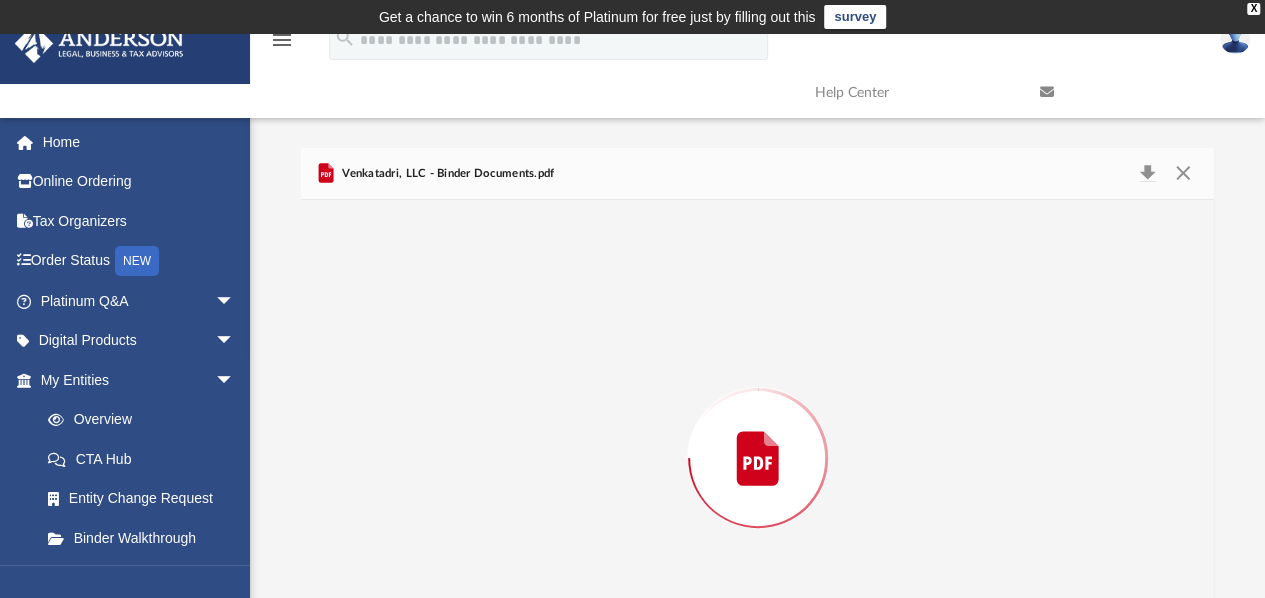 scroll, scrollTop: 118, scrollLeft: 0, axis: vertical 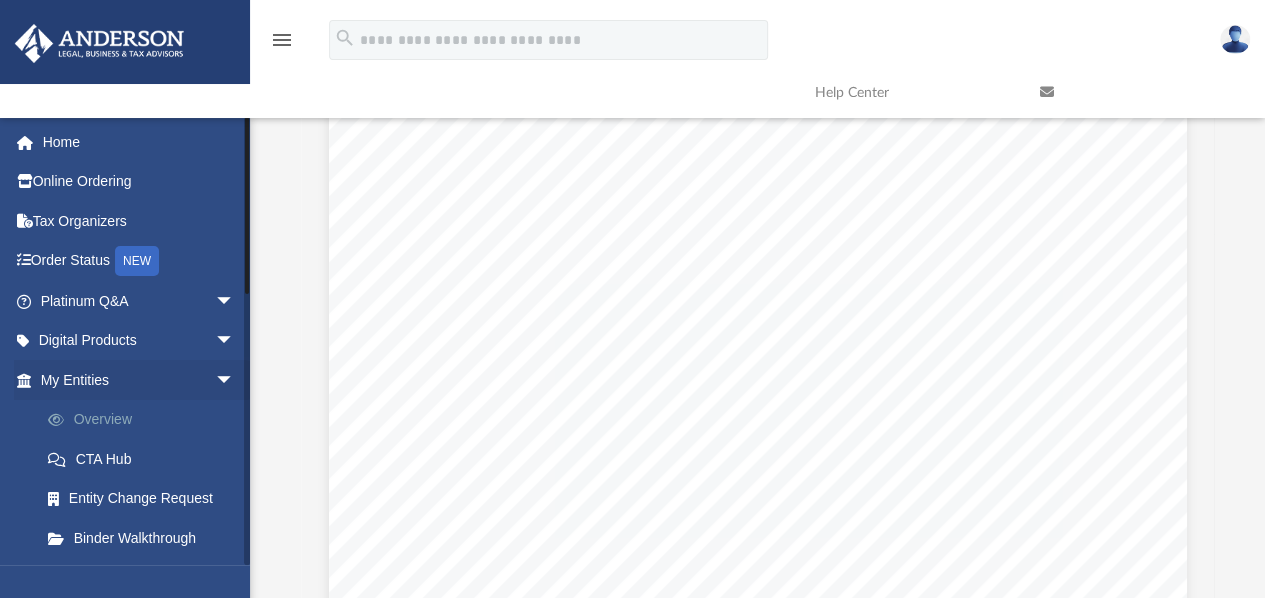 click on "Overview" at bounding box center (146, 420) 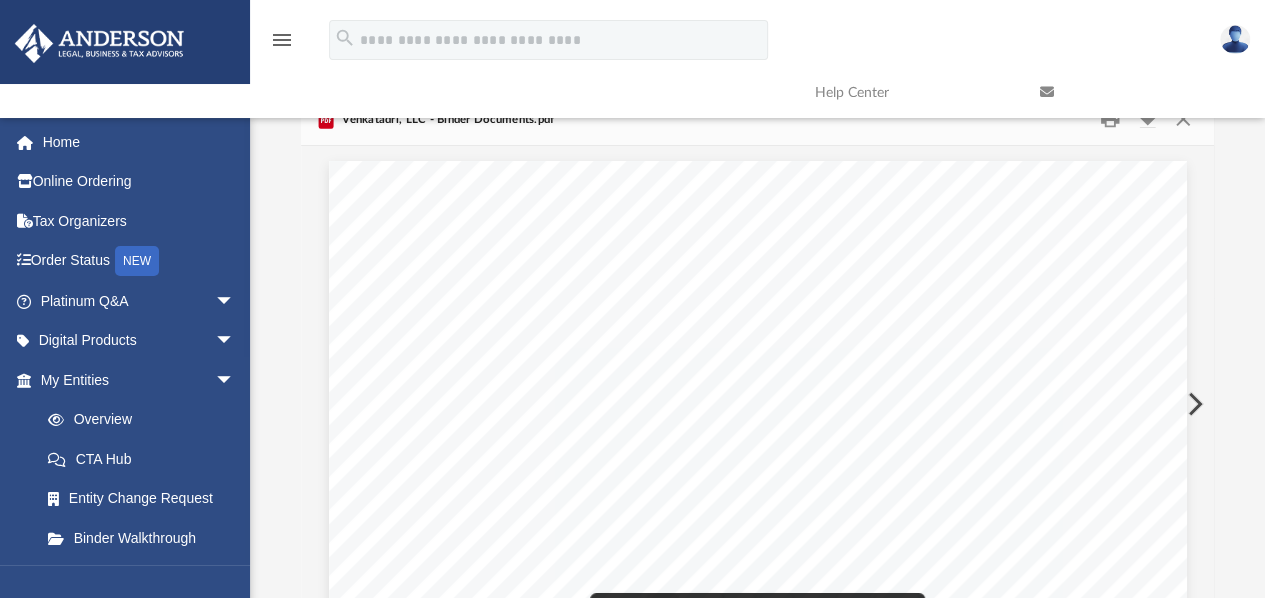 scroll, scrollTop: 0, scrollLeft: 0, axis: both 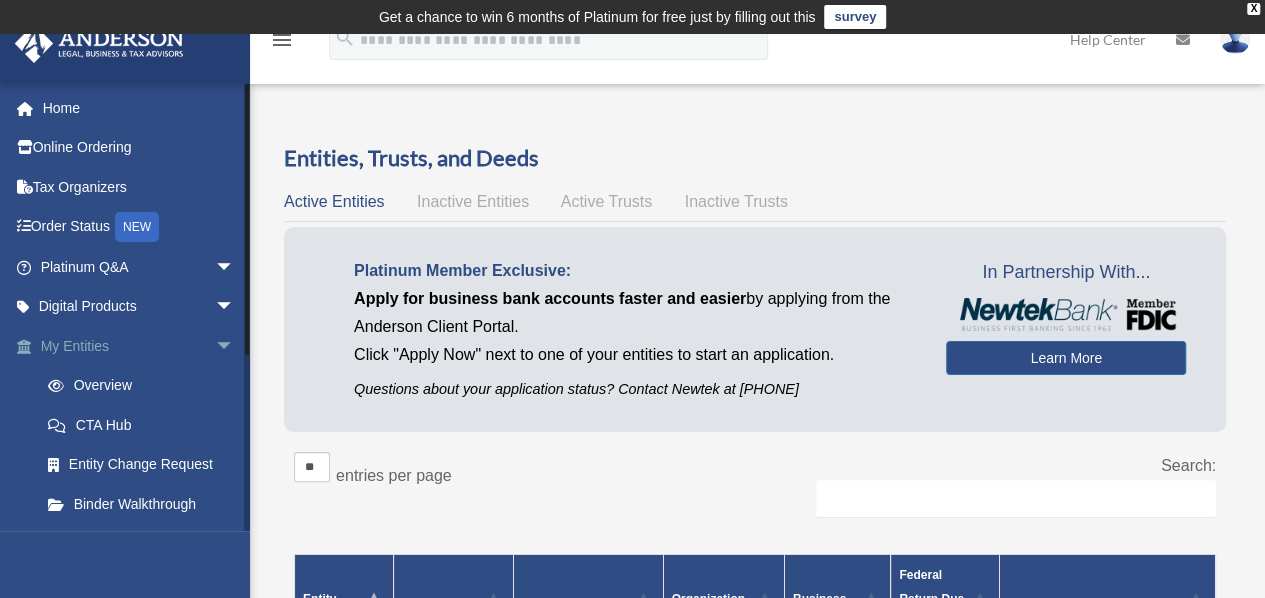 click on "arrow_drop_down" at bounding box center [235, 346] 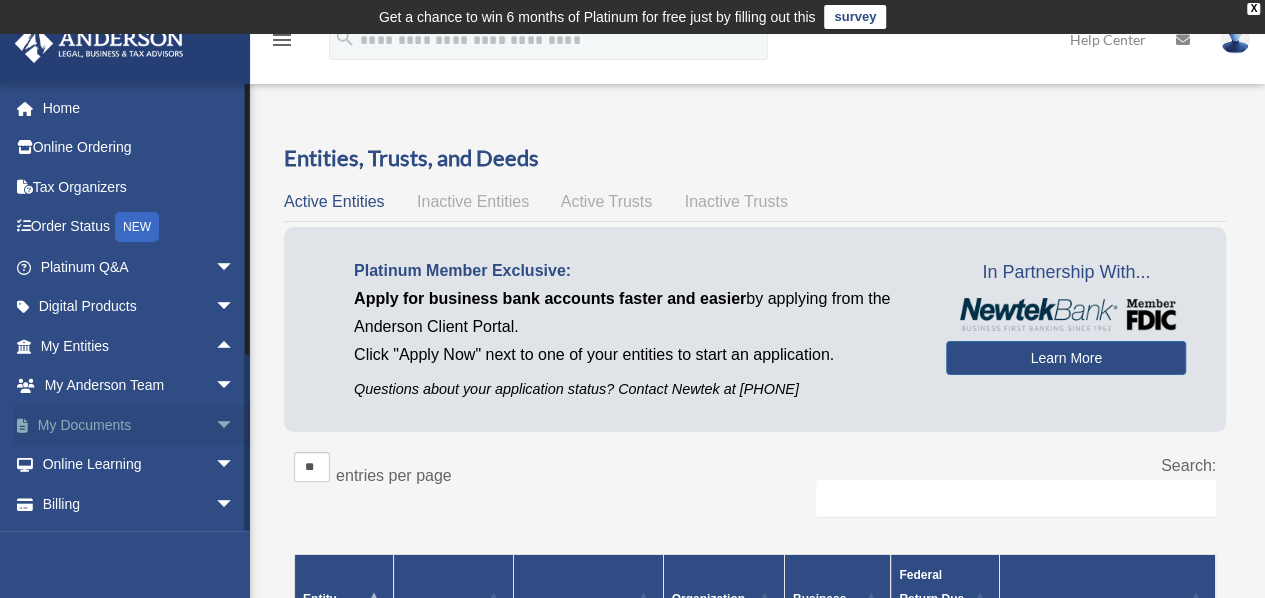 click on "arrow_drop_down" at bounding box center [235, 425] 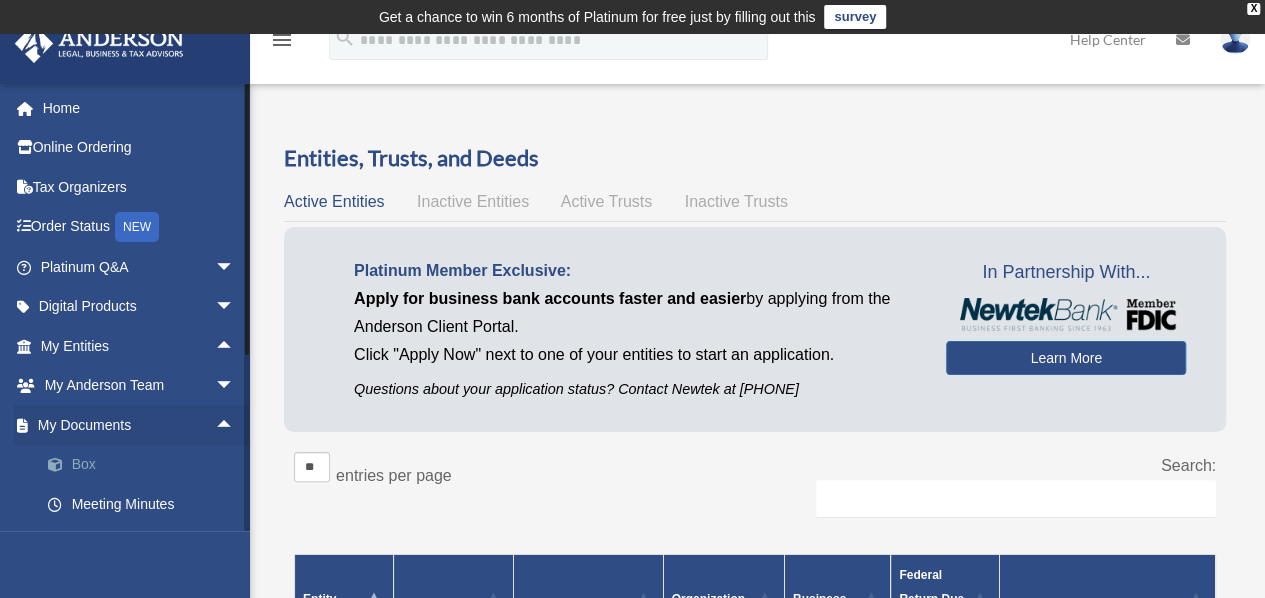 click on "Box" at bounding box center (146, 465) 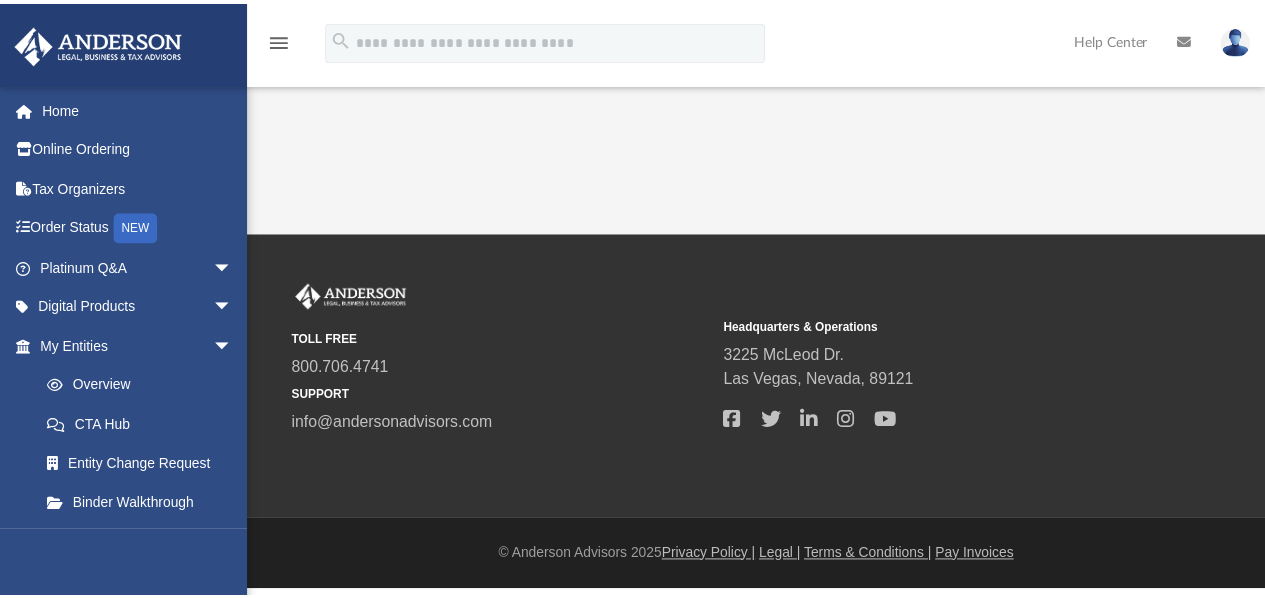 scroll, scrollTop: 0, scrollLeft: 0, axis: both 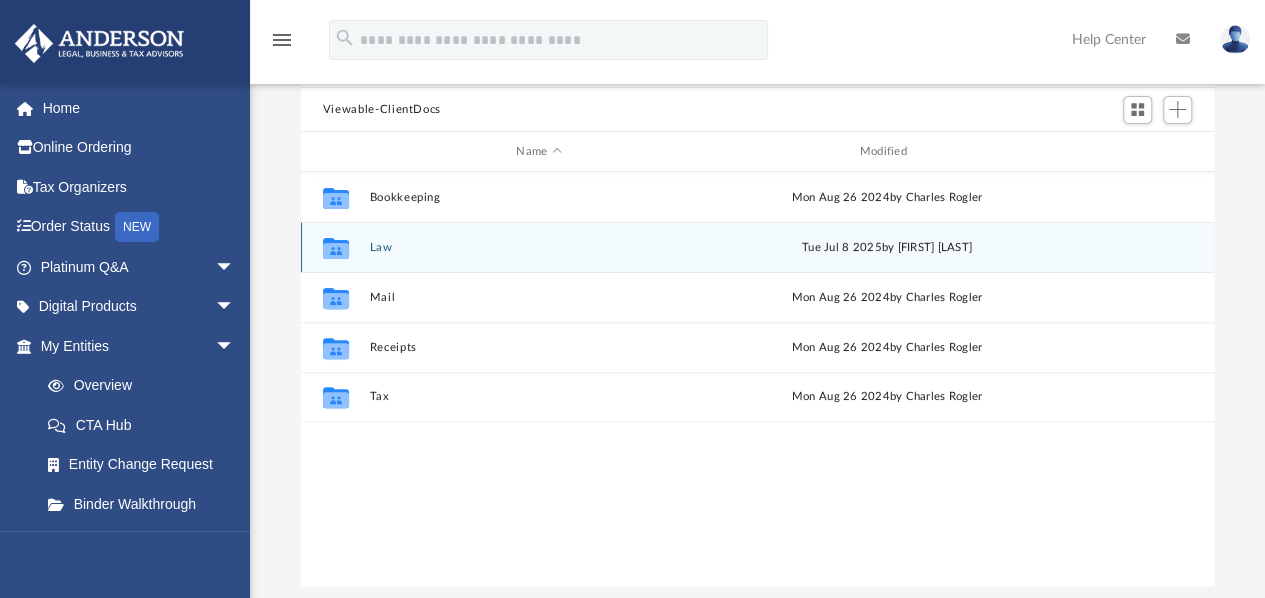 click on "Law" at bounding box center [538, 247] 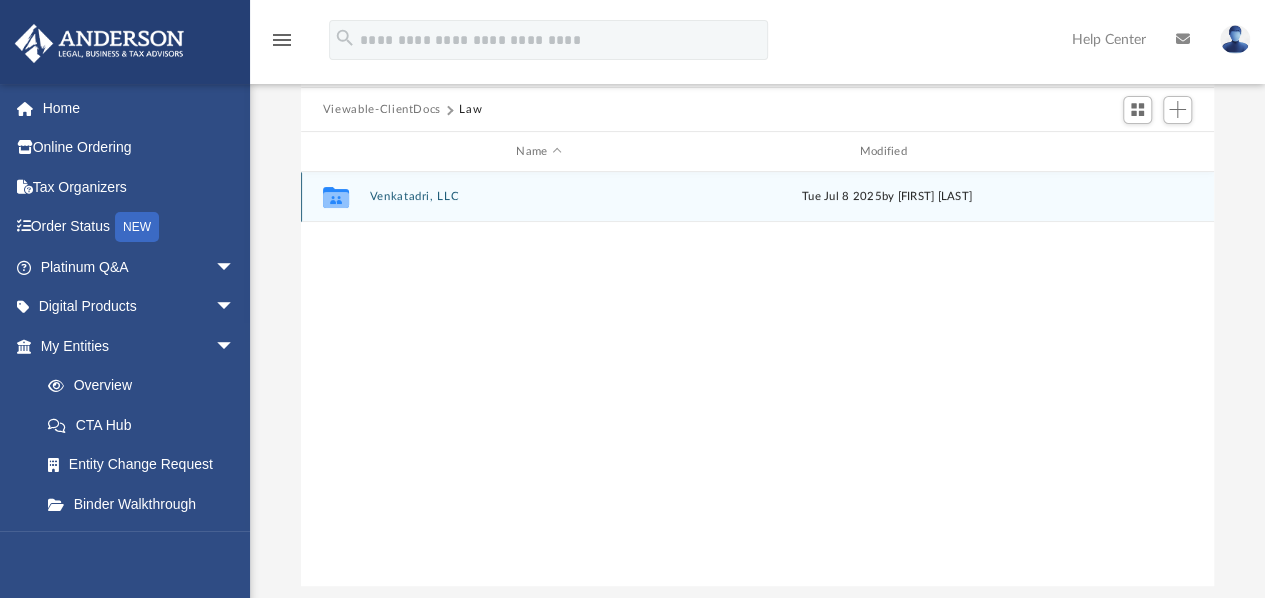 click on "Venkatadri, LLC" at bounding box center (538, 197) 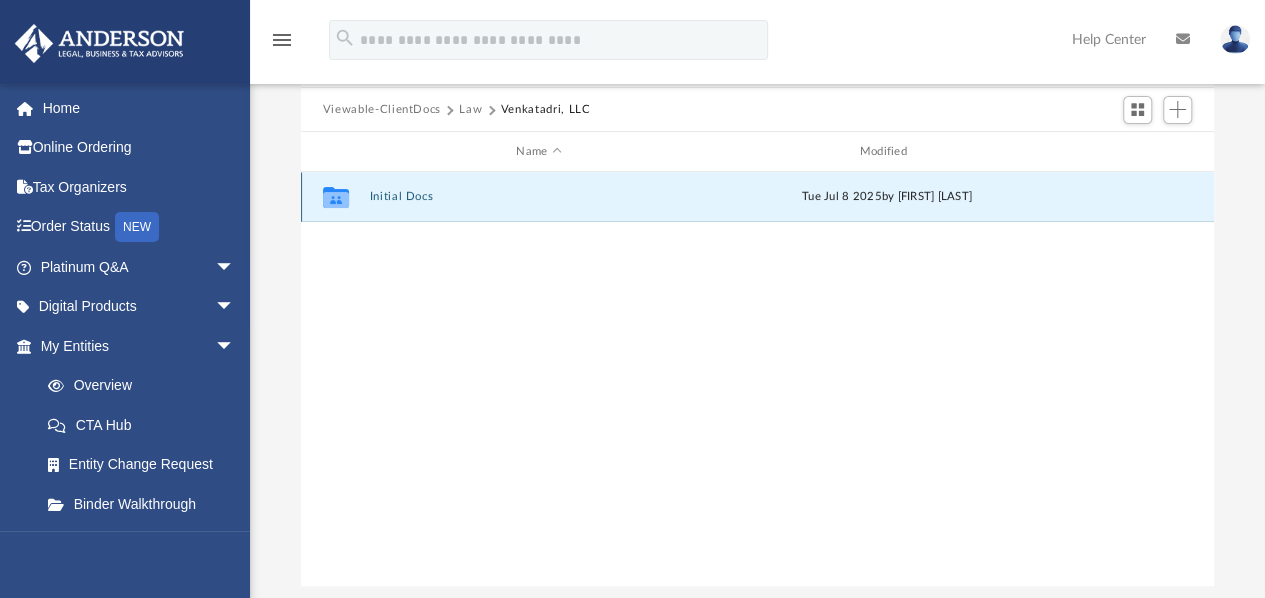 click on "Initial Docs" at bounding box center (538, 197) 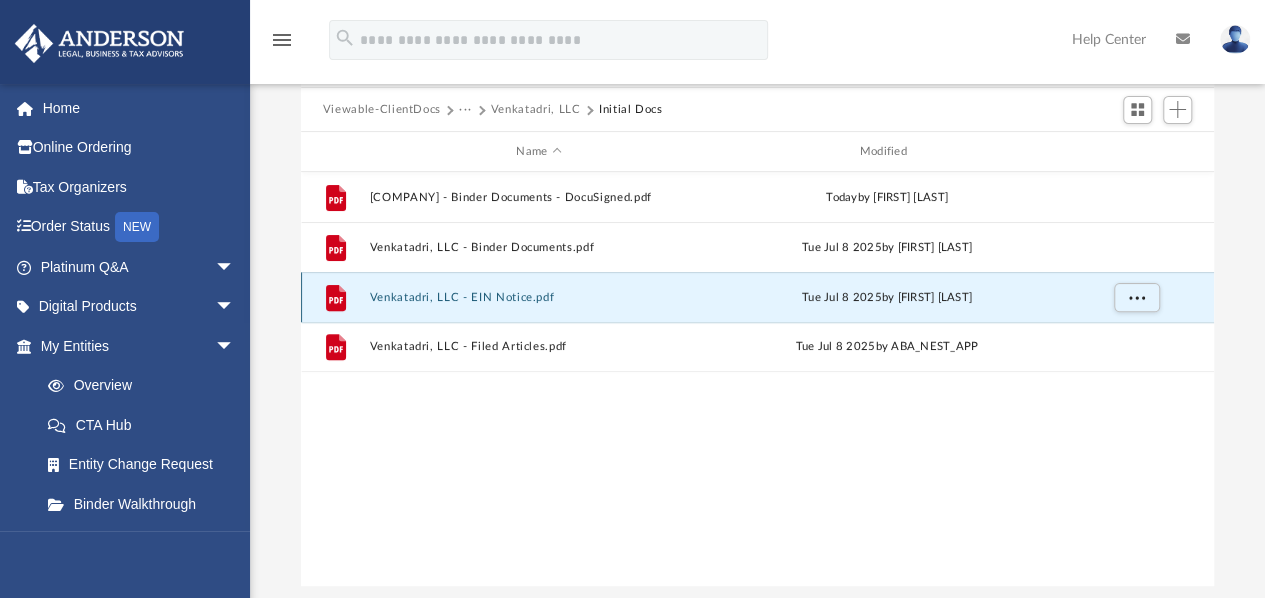 click on "Venkatadri, LLC - EIN Notice.pdf" at bounding box center [538, 297] 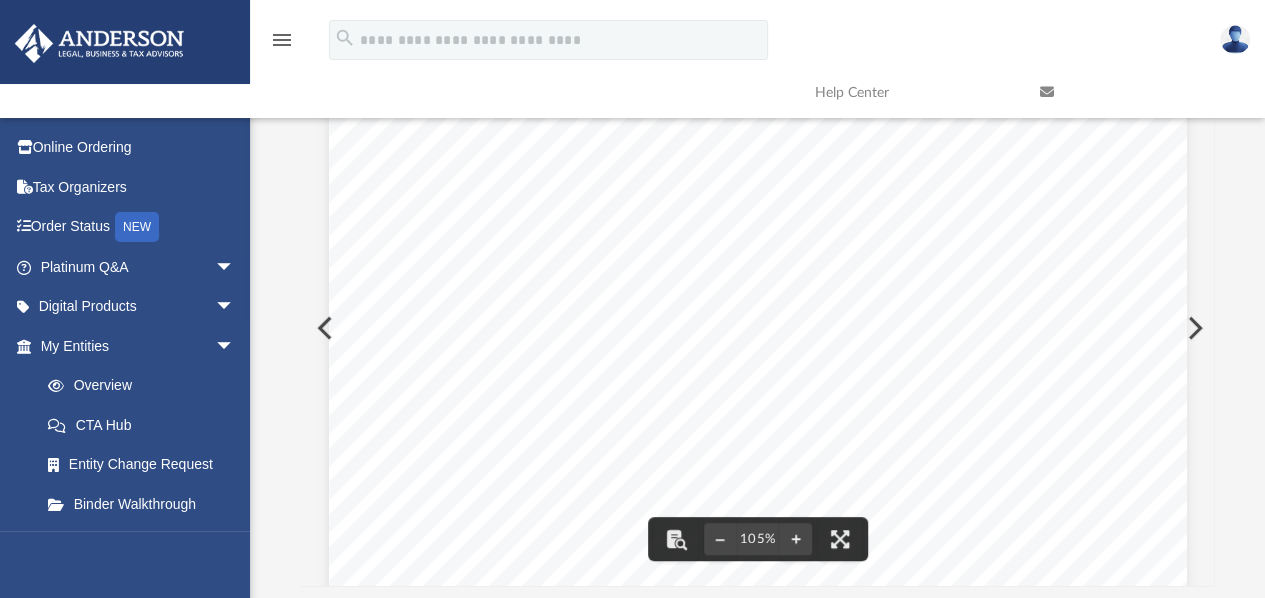 drag, startPoint x: 535, startPoint y: 274, endPoint x: 651, endPoint y: 298, distance: 118.45674 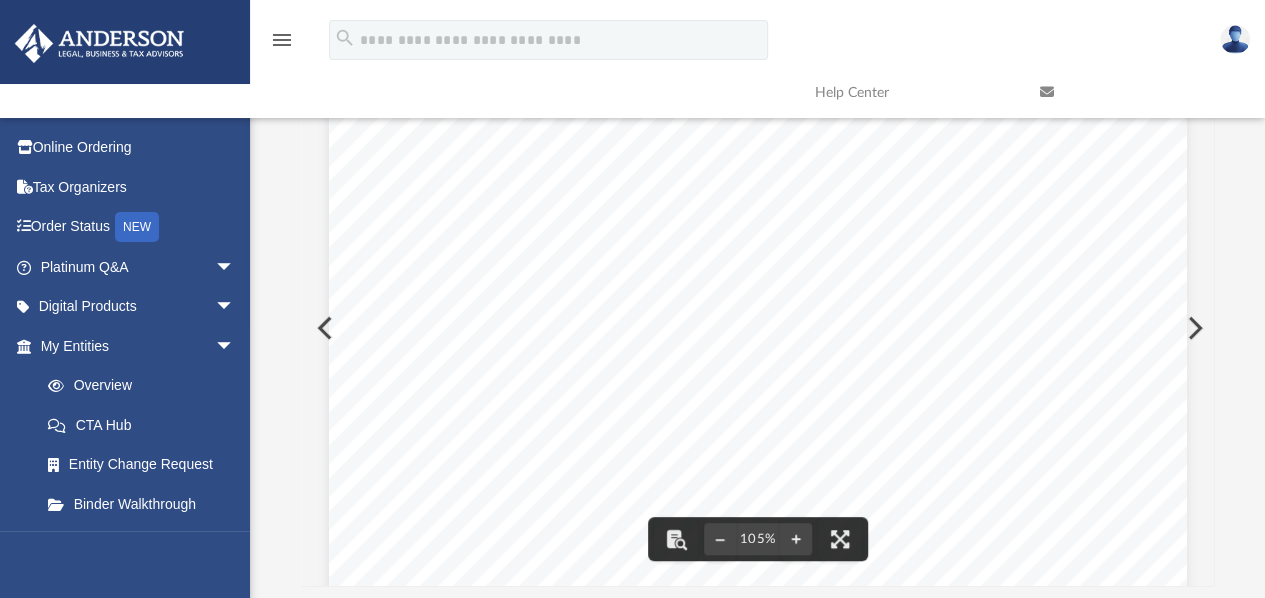 scroll, scrollTop: 0, scrollLeft: 0, axis: both 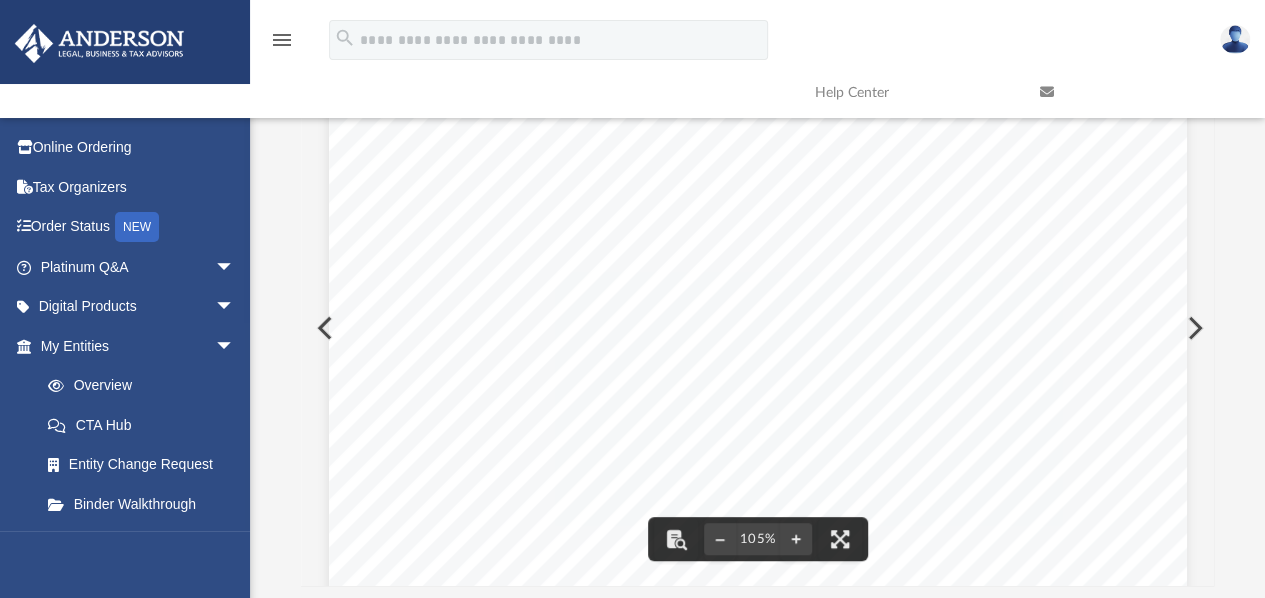 click on "Your Progress:   1. Identity   2. Authenticate   3. Addresses   4. Details   5. [EIN] Confirmation Click "Continue" to get additional information about using the new [EIN]. Congratulations! The [EIN] has been successfully assigned. EIN Assigned:   [EIN] Legal Name:   [COMPANY] The confirmation letter will be mailed to the applicant. This letter will be the applicant's official IRS notice and will contain important information regarding the [EIN]. Allow up to 4 weeks for the letter to arrive by mail. We strongly recommend you print this page for your records. Continue >> [EIN] Assistant Help Topics Can the [EIN] be used before the confirmation letter is received? [DATE], [TIME]   [EIN] Individual Request - Online Application https://sa.www4.irs.gov/modiein/individual/confirmation.jsp   1/1" at bounding box center (758, 640) 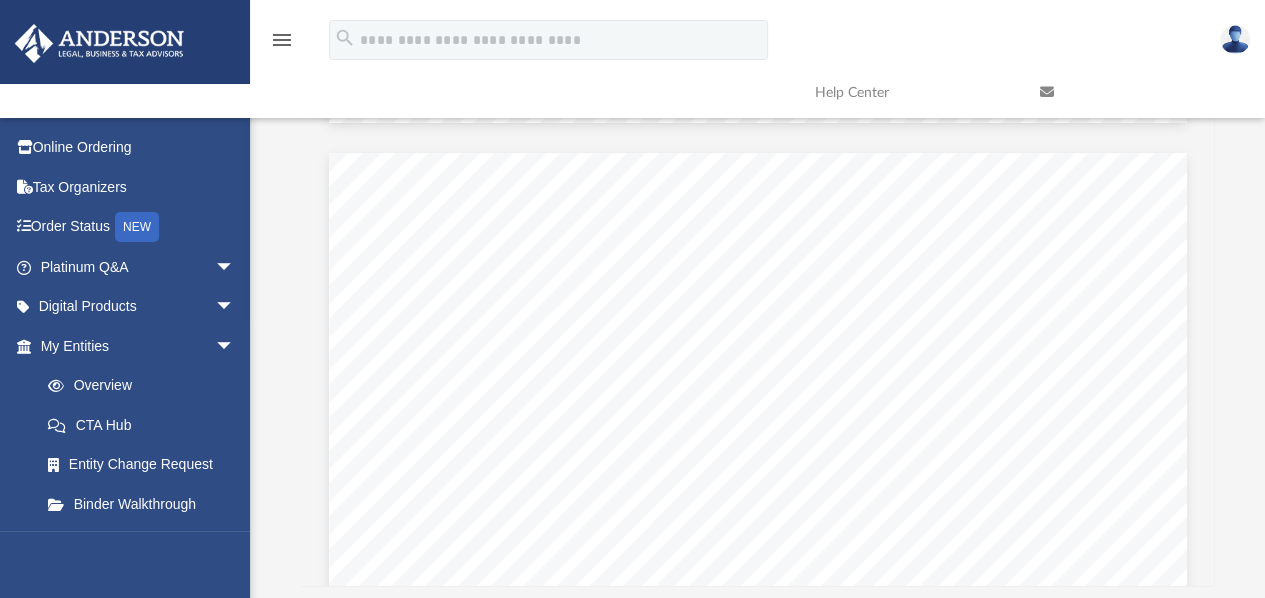 scroll, scrollTop: 1100, scrollLeft: 0, axis: vertical 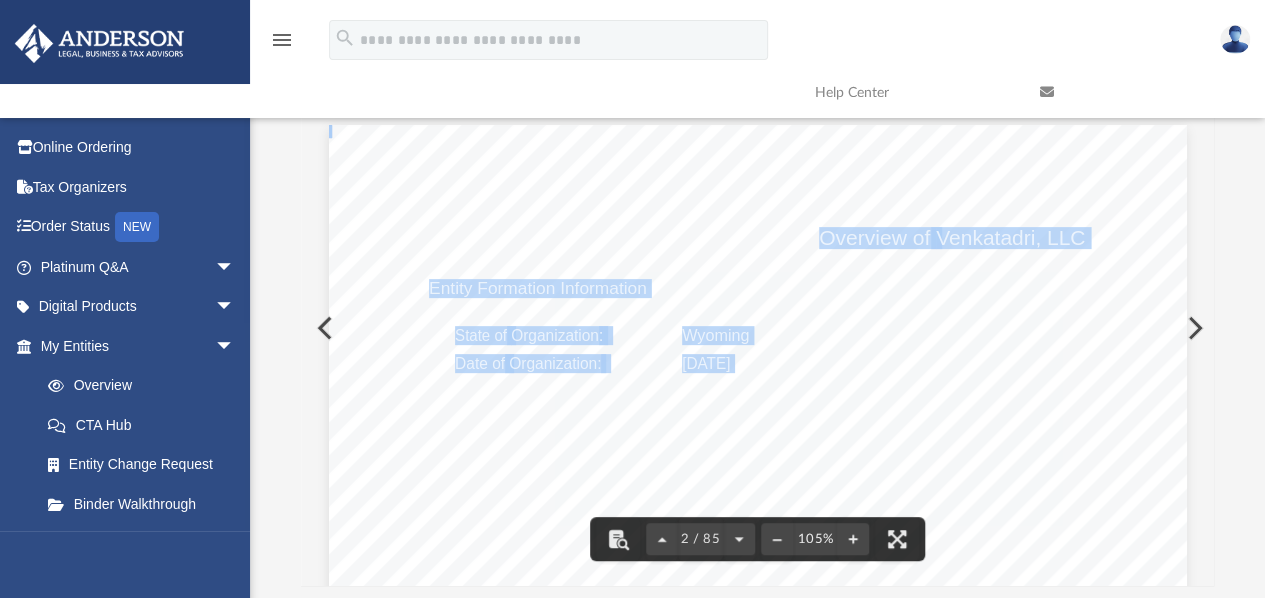 drag, startPoint x: 450, startPoint y: 383, endPoint x: 716, endPoint y: 437, distance: 271.42587 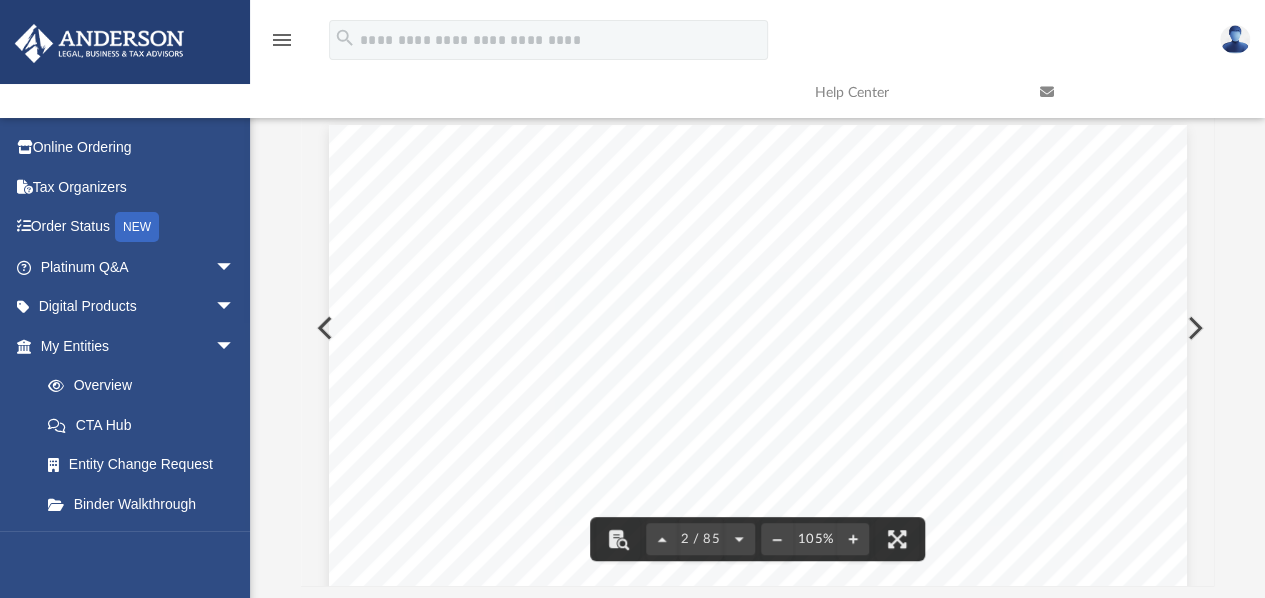 click on "[NUMBER] [STREET], [CITY], [STATE] [POSTAL CODE]" at bounding box center (875, 392) 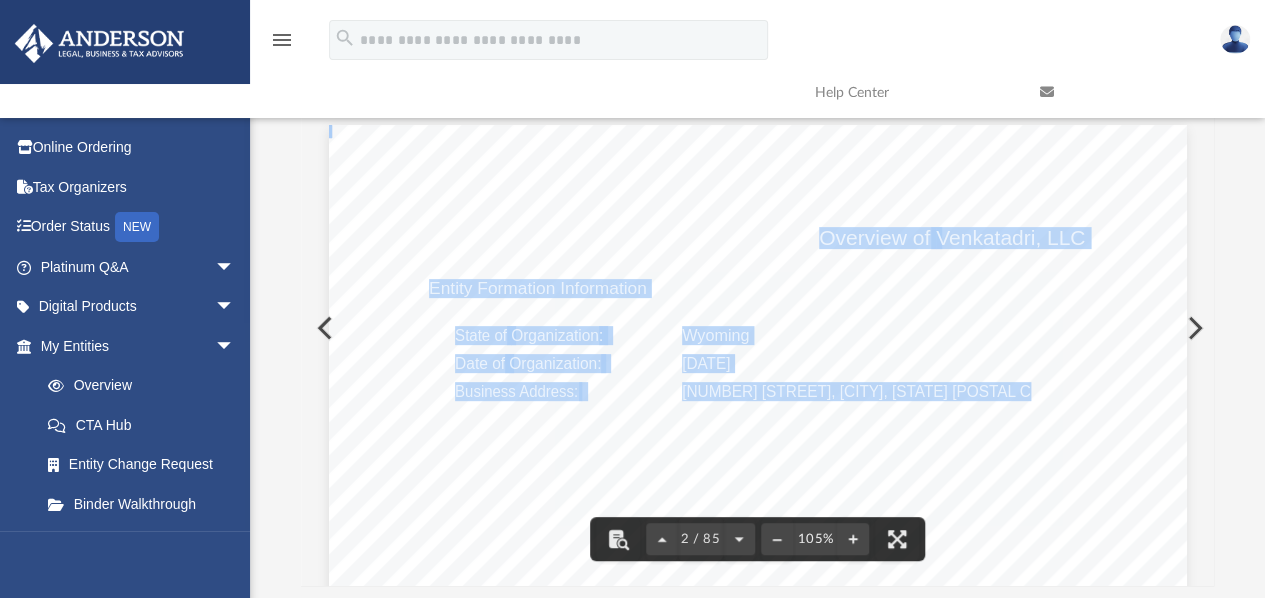 drag, startPoint x: 1012, startPoint y: 388, endPoint x: 453, endPoint y: 401, distance: 559.1511 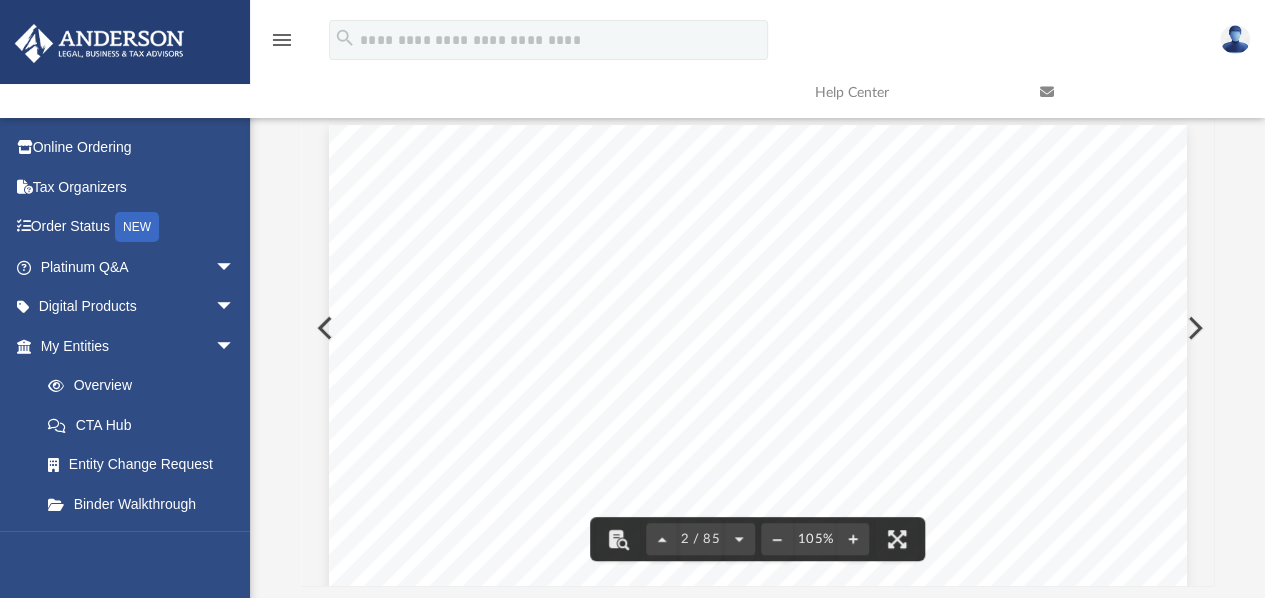drag, startPoint x: 446, startPoint y: 397, endPoint x: 578, endPoint y: 393, distance: 132.0606 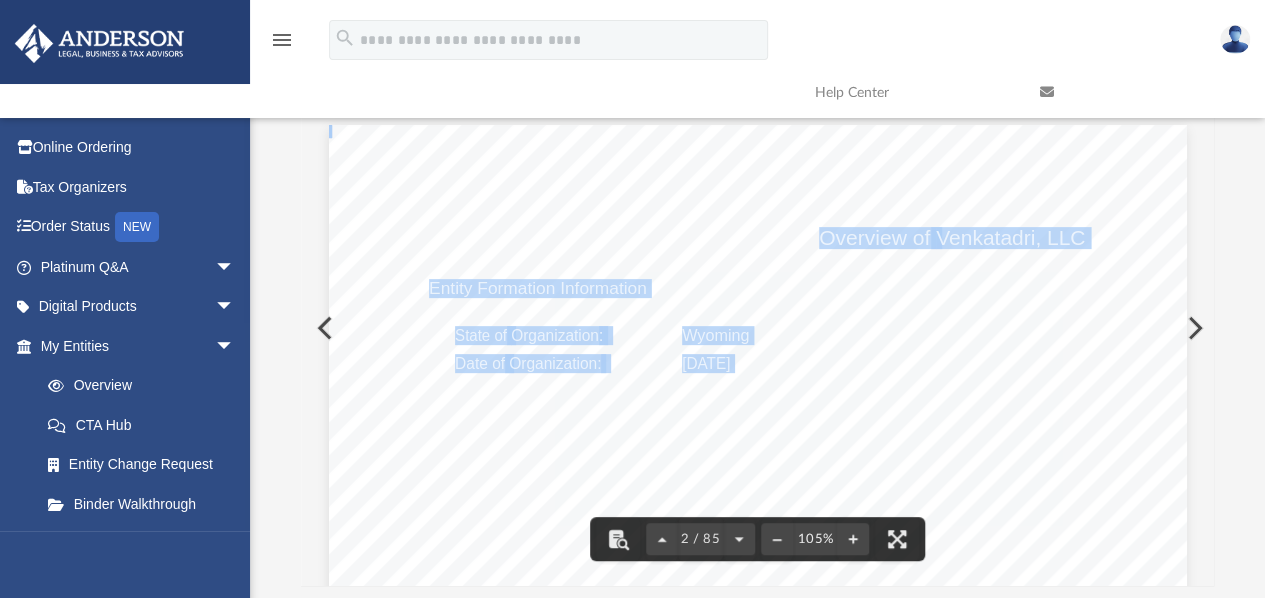 drag, startPoint x: 448, startPoint y: 389, endPoint x: 565, endPoint y: 402, distance: 117.72001 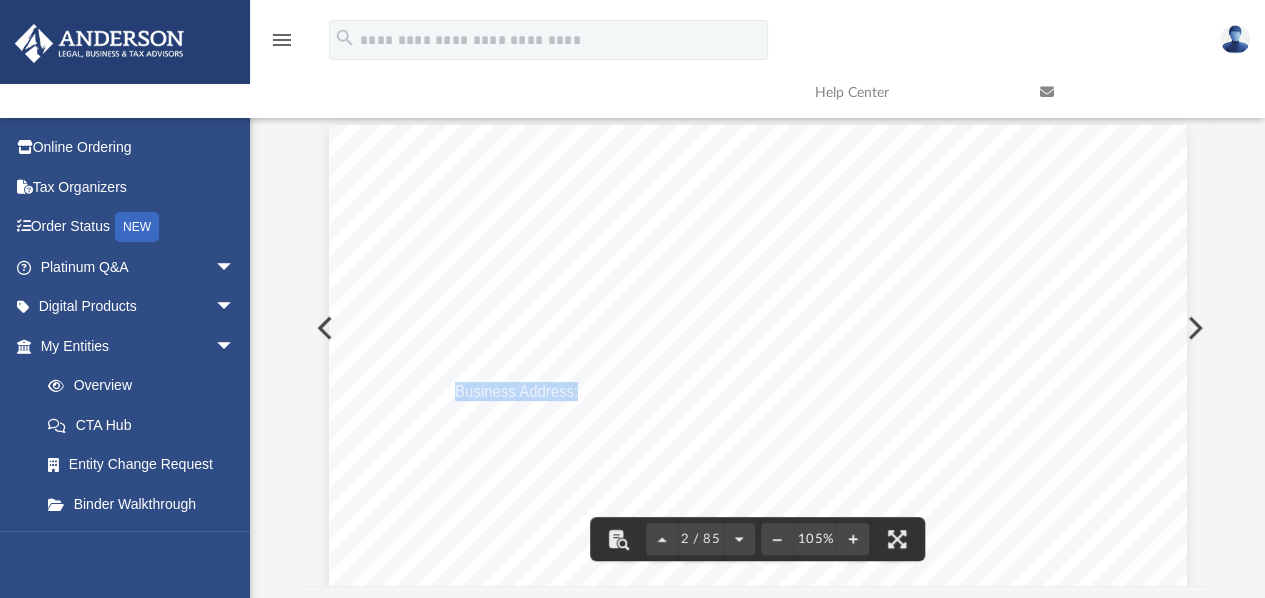 drag, startPoint x: 447, startPoint y: 395, endPoint x: 570, endPoint y: 401, distance: 123.146255 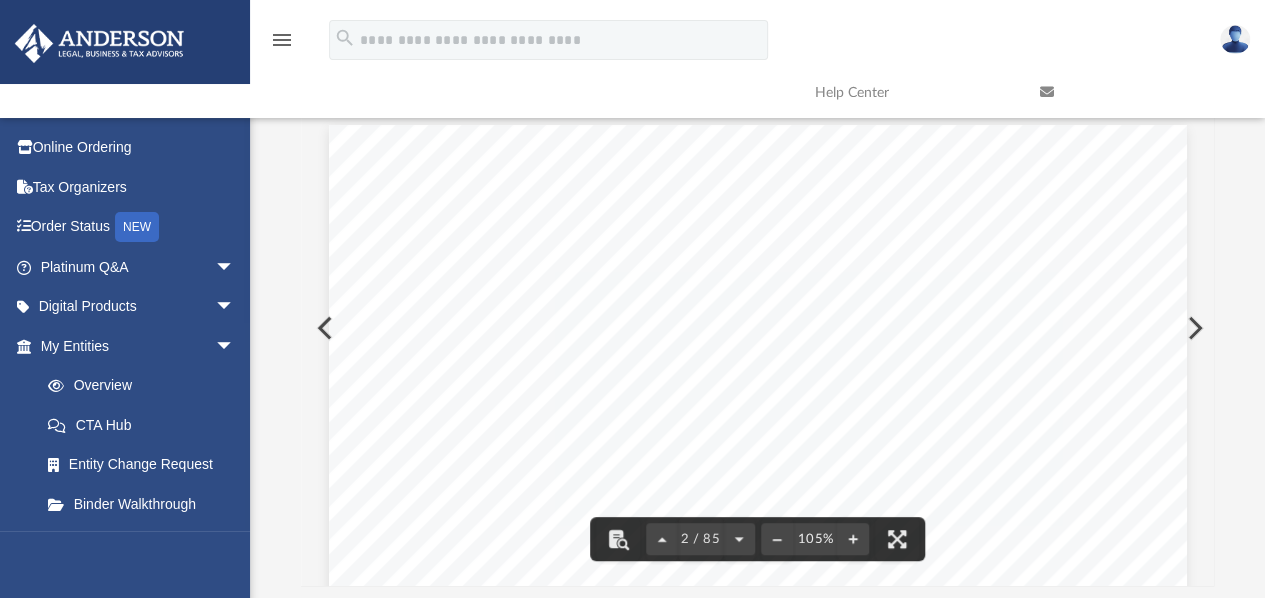 click on "[NUMBER] [STREET], [CITY], [STATE] [POSTAL CODE]" at bounding box center (875, 392) 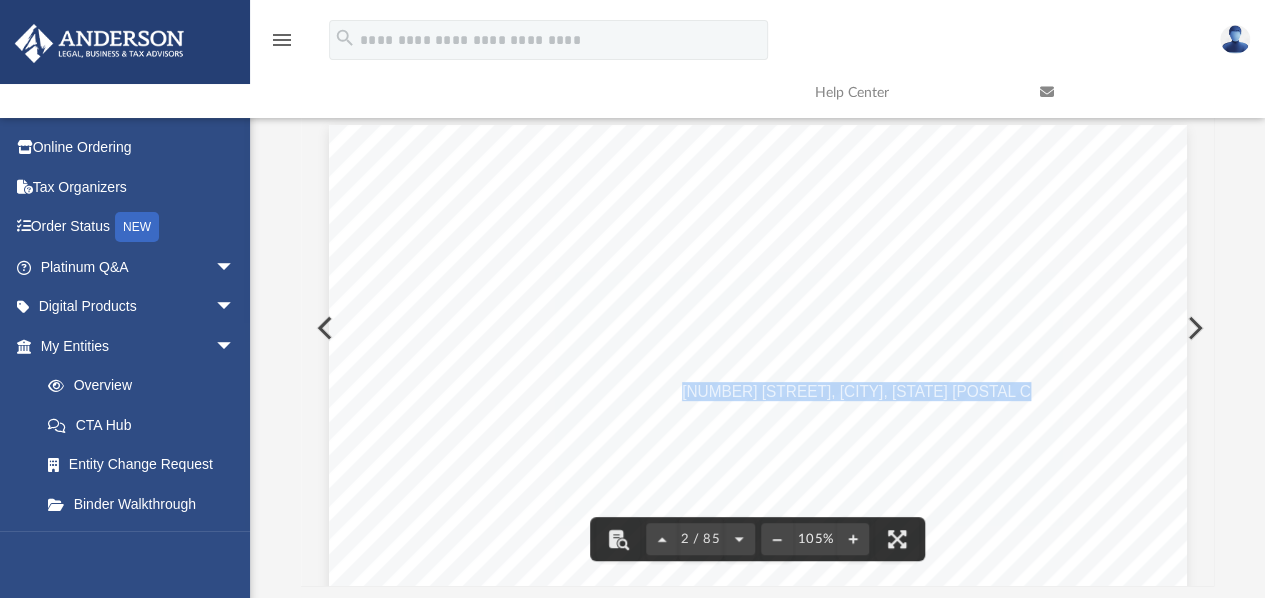 drag, startPoint x: 675, startPoint y: 391, endPoint x: 1014, endPoint y: 395, distance: 339.0236 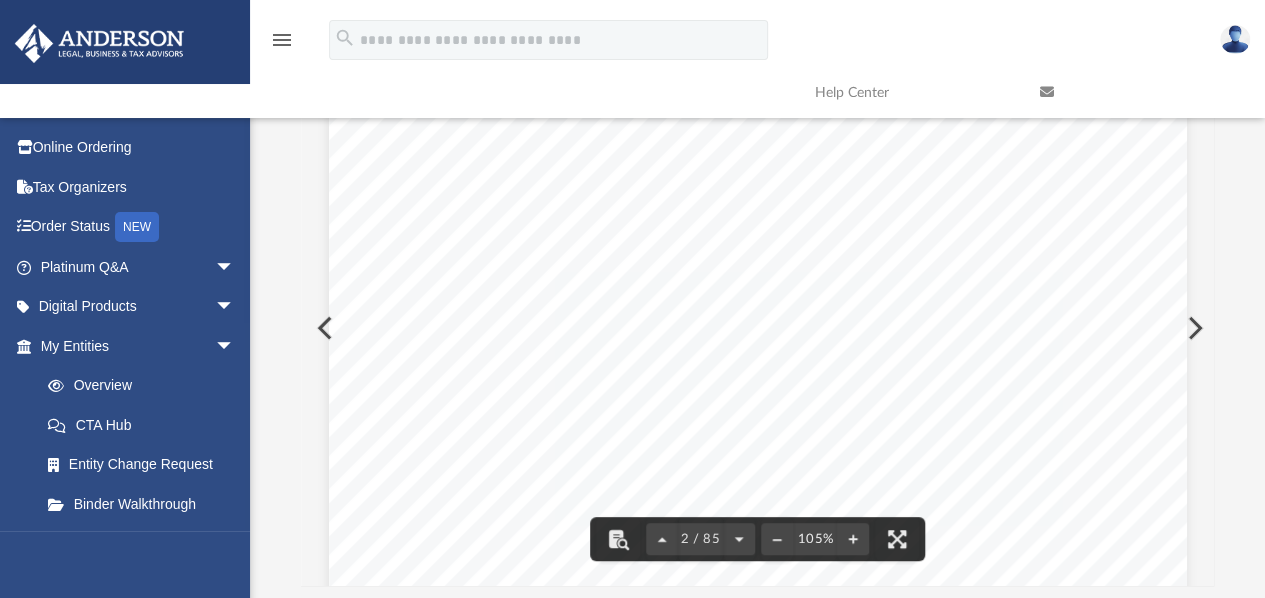 scroll, scrollTop: 1600, scrollLeft: 0, axis: vertical 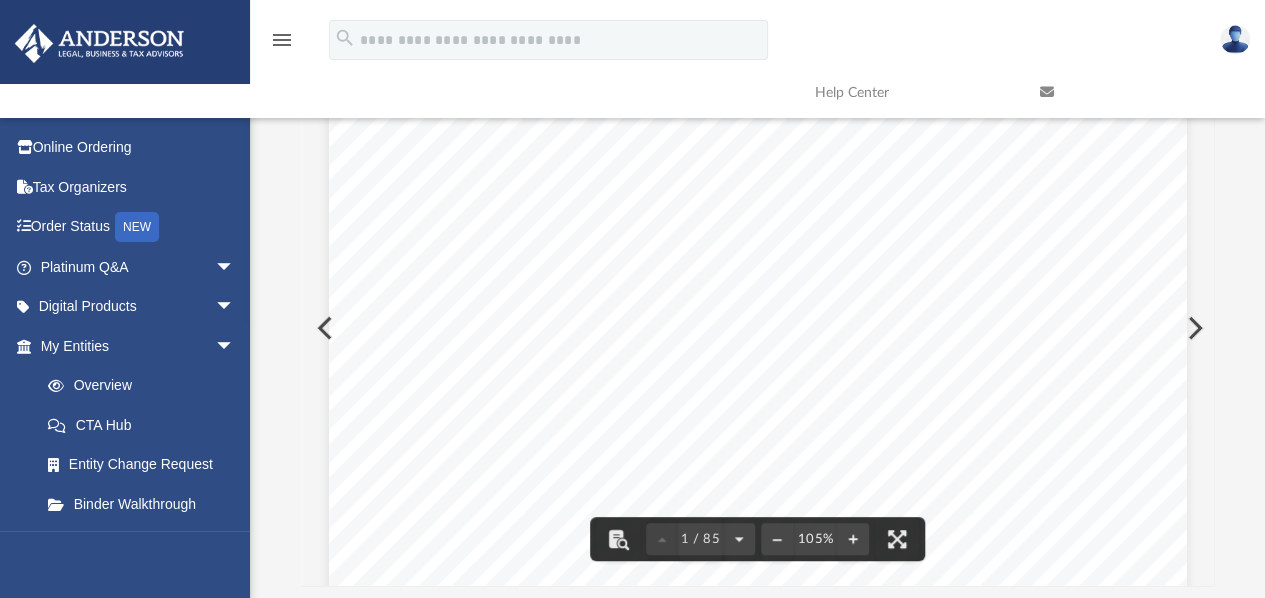 click at bounding box center (1193, 328) 